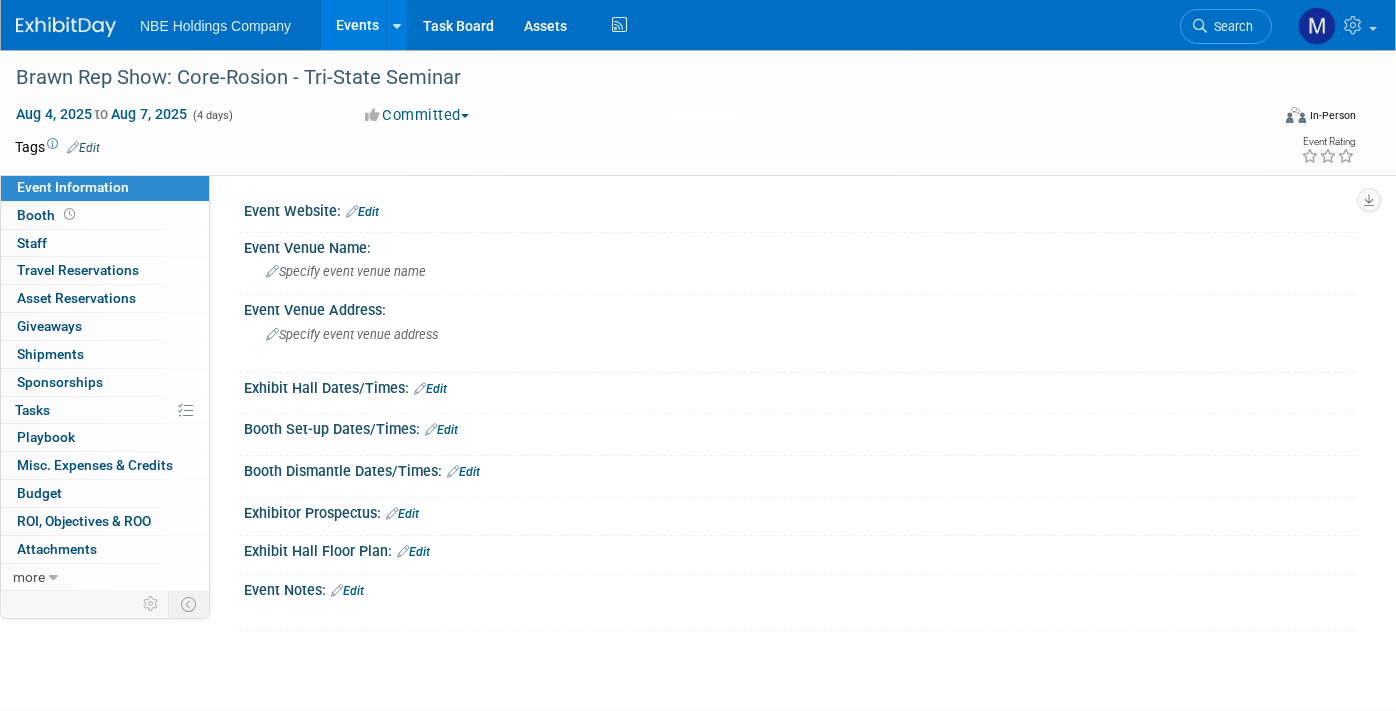 scroll, scrollTop: 0, scrollLeft: 0, axis: both 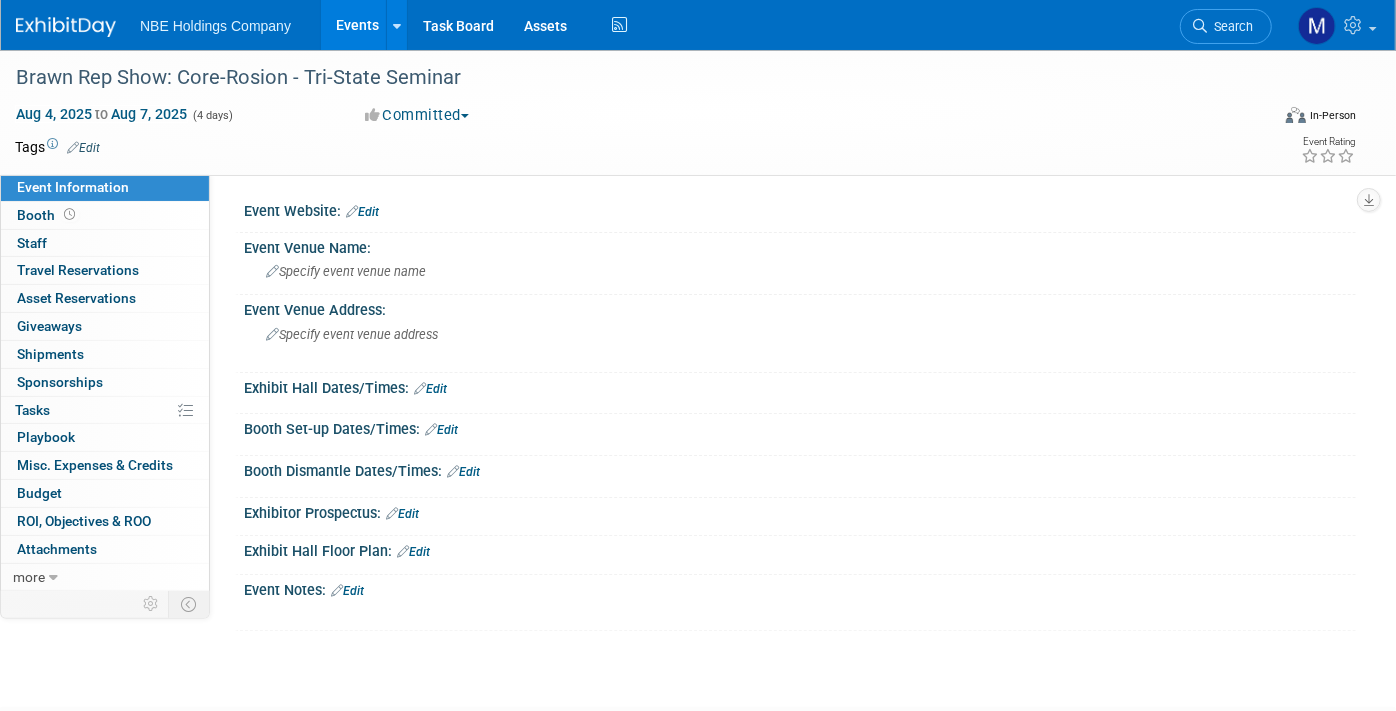 click on "Events" at bounding box center (357, 25) 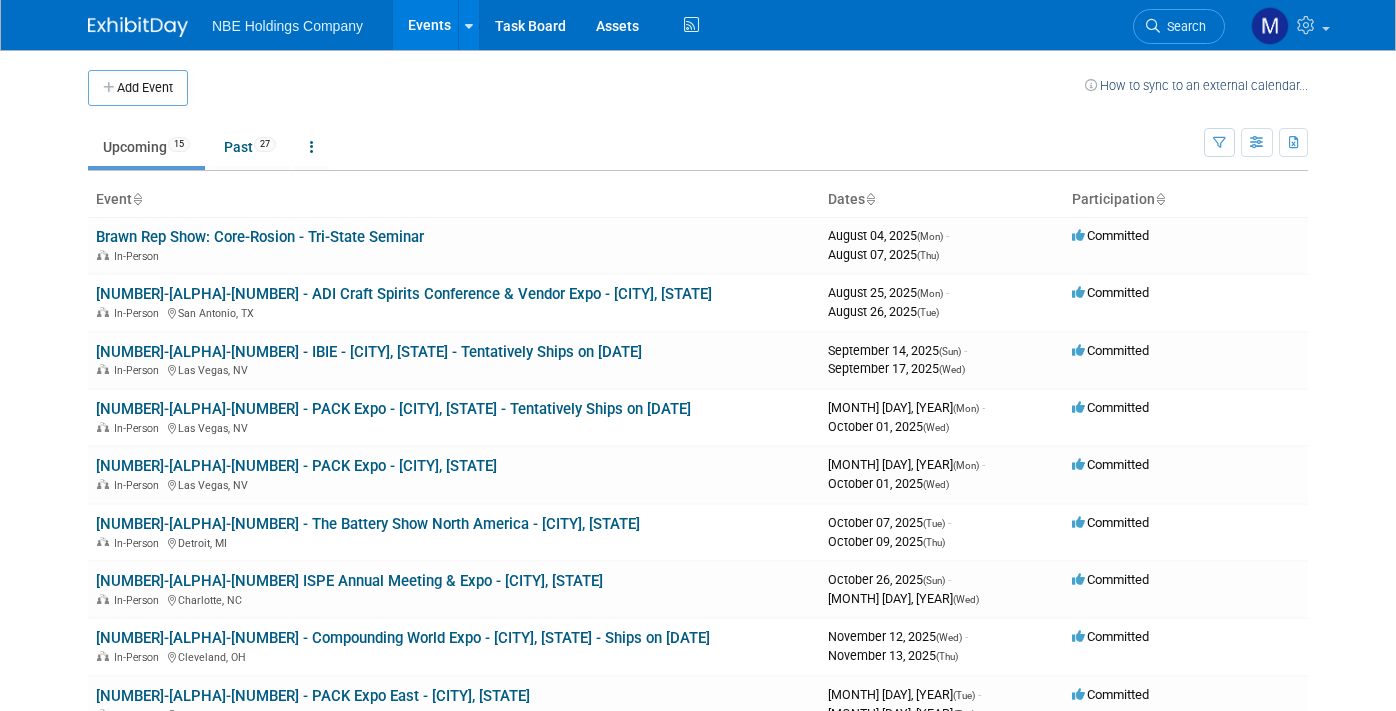 scroll, scrollTop: 0, scrollLeft: 0, axis: both 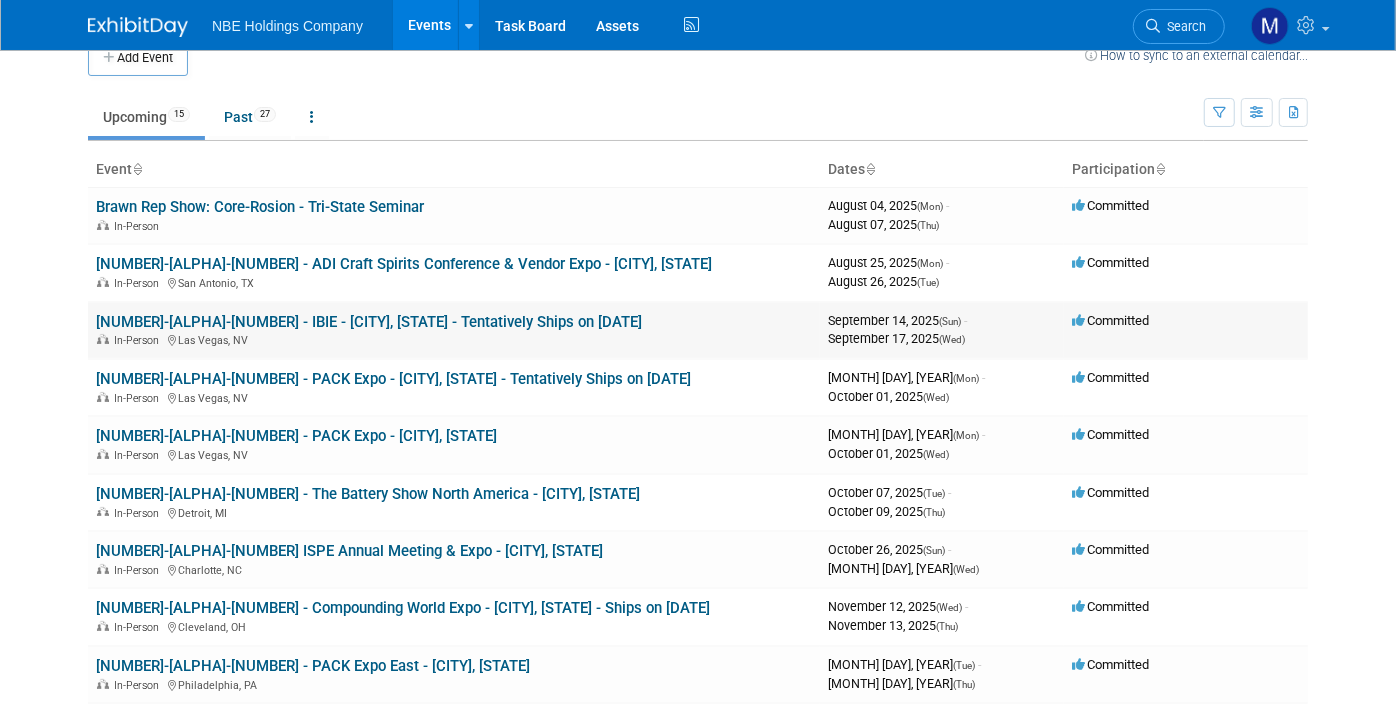 click on "[NUMBER] - IBIE - [CITY], [STATE] - Tentatively Ships on [DATE]" at bounding box center [369, 322] 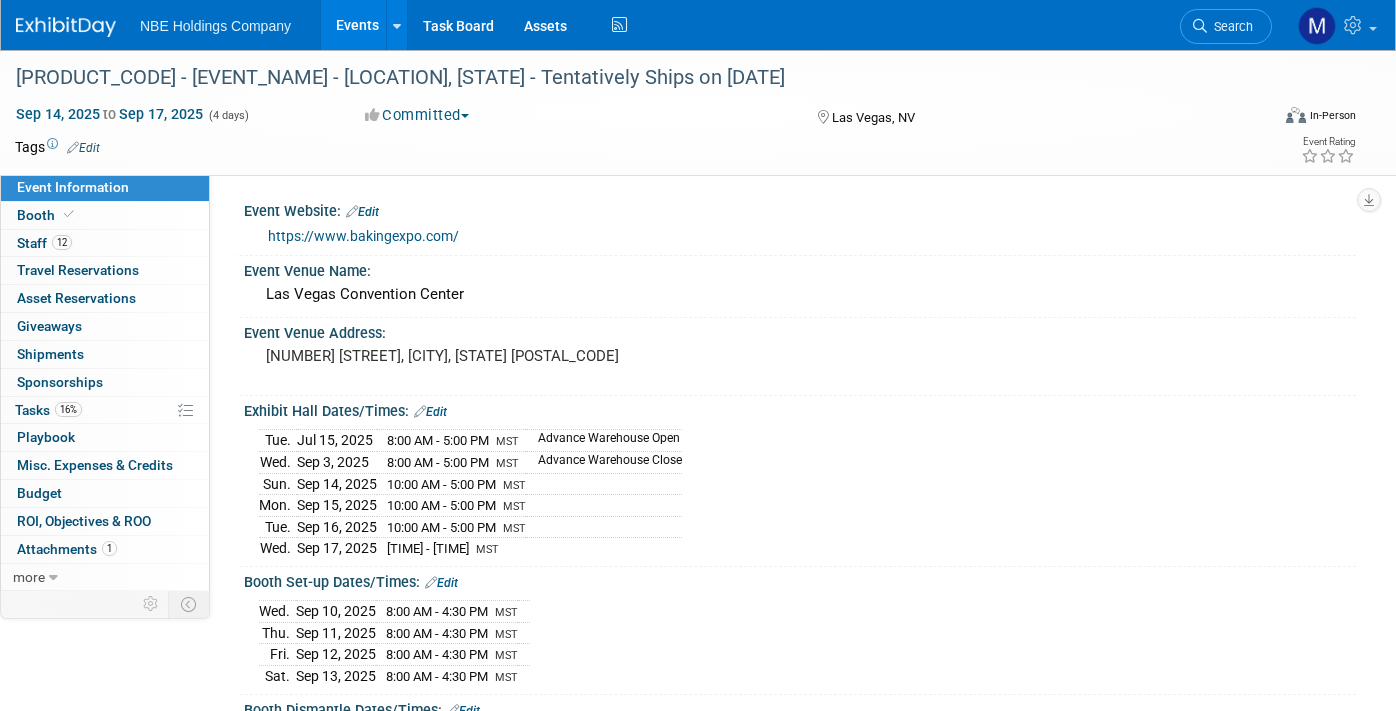 scroll, scrollTop: 0, scrollLeft: 0, axis: both 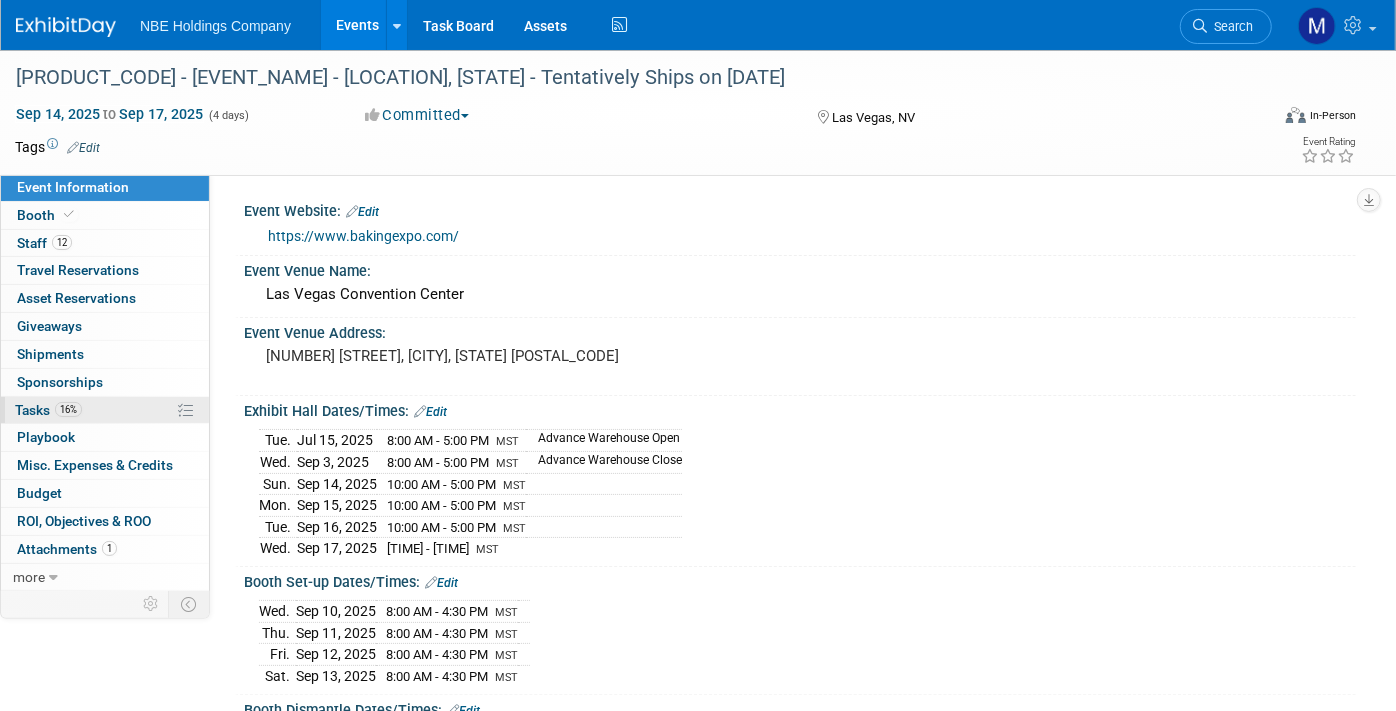 click on "Tasks 16%" at bounding box center (48, 410) 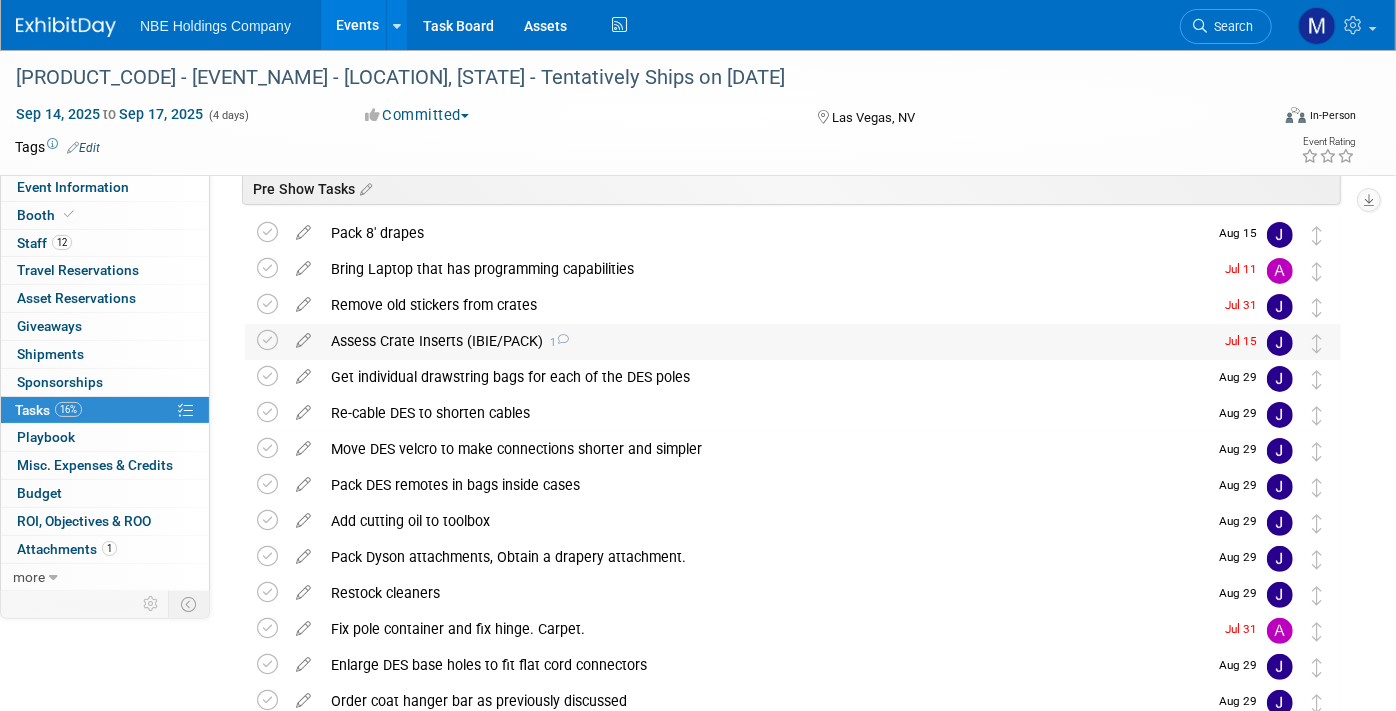 scroll, scrollTop: 88, scrollLeft: 0, axis: vertical 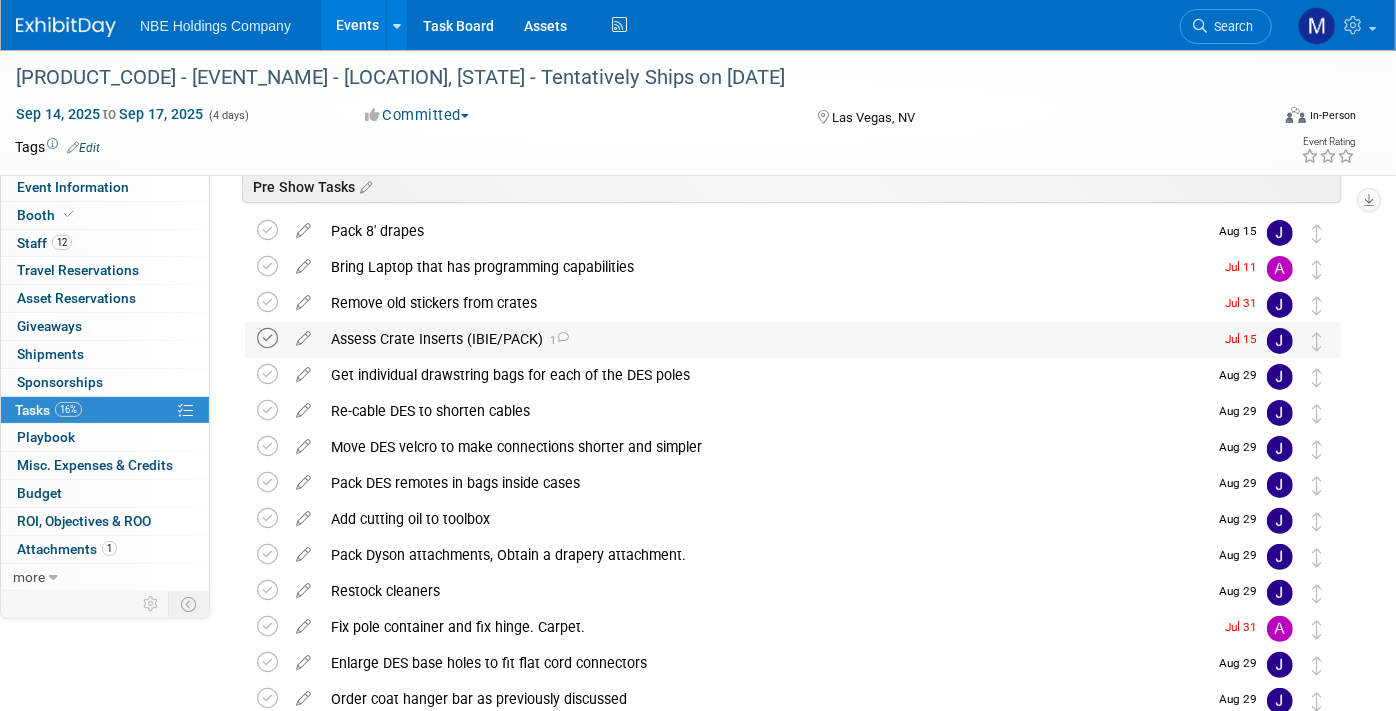 click at bounding box center [267, 338] 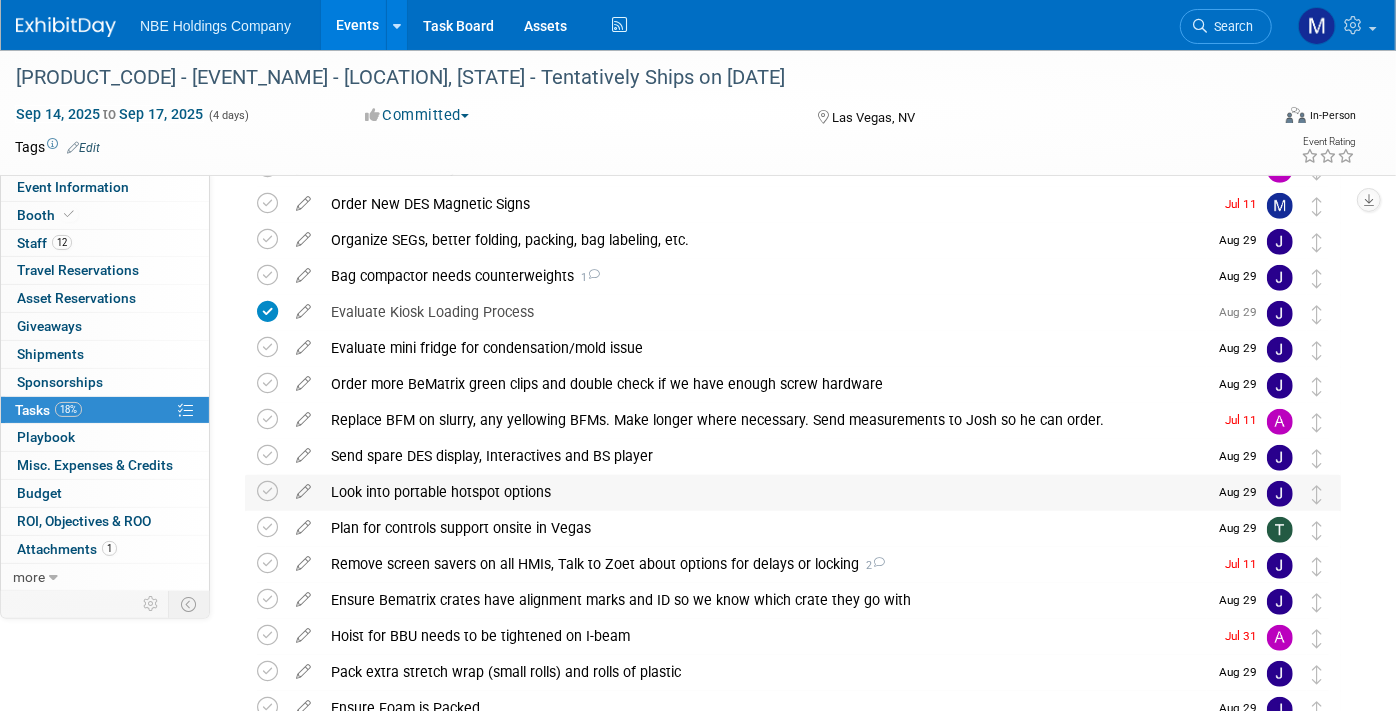 scroll, scrollTop: 765, scrollLeft: 0, axis: vertical 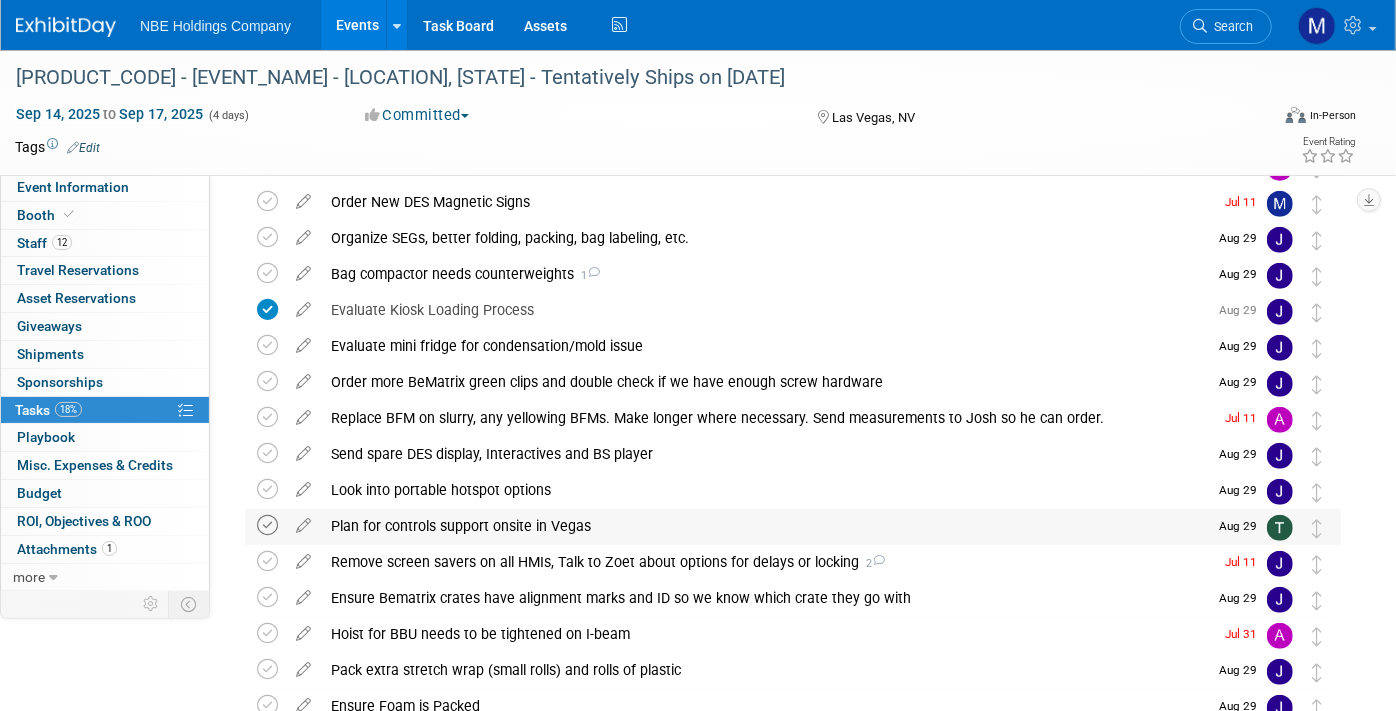 click at bounding box center [267, 525] 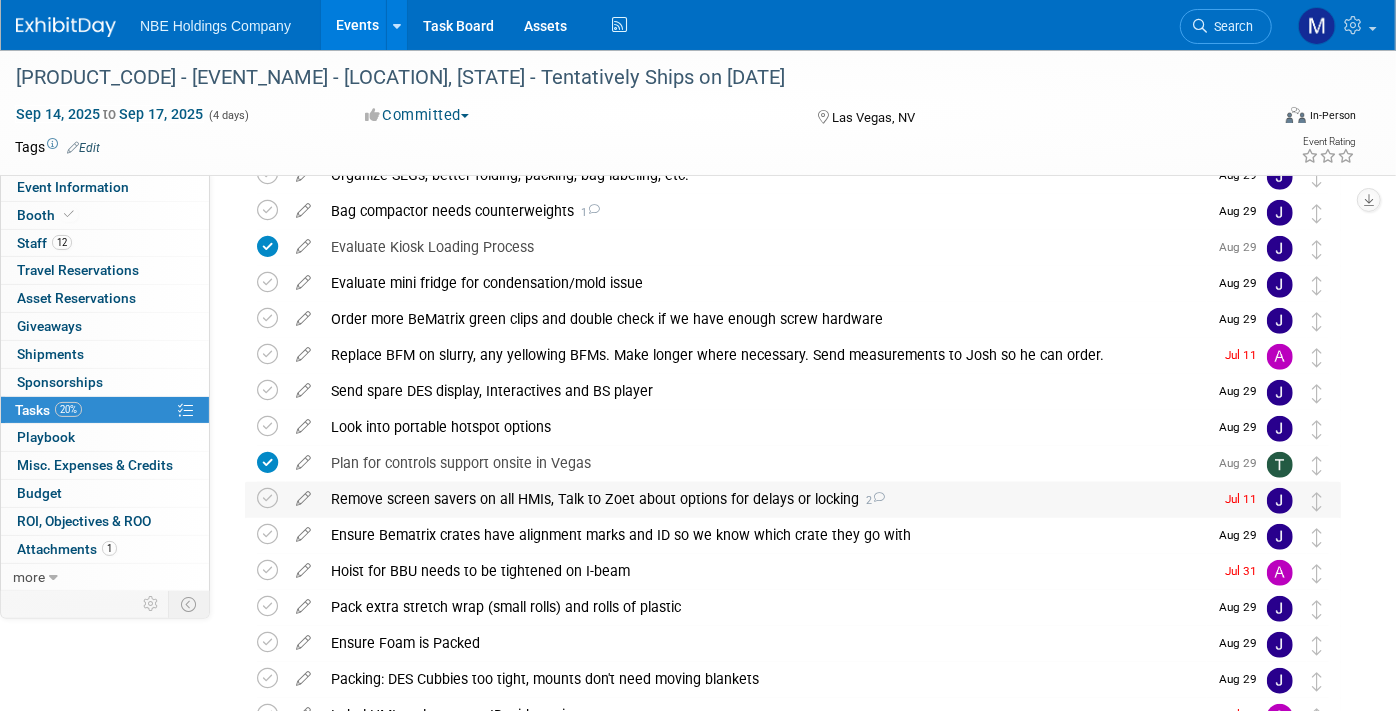scroll, scrollTop: 831, scrollLeft: 0, axis: vertical 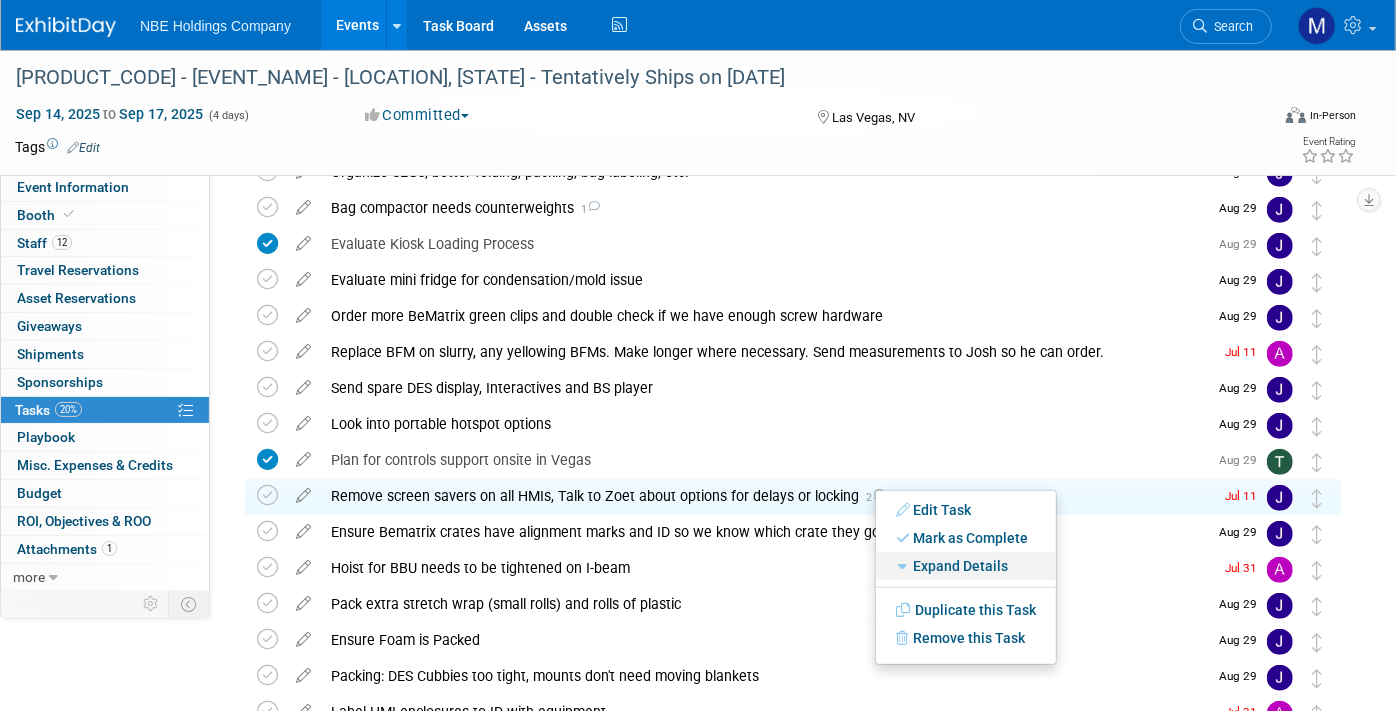click at bounding box center (904, 566) 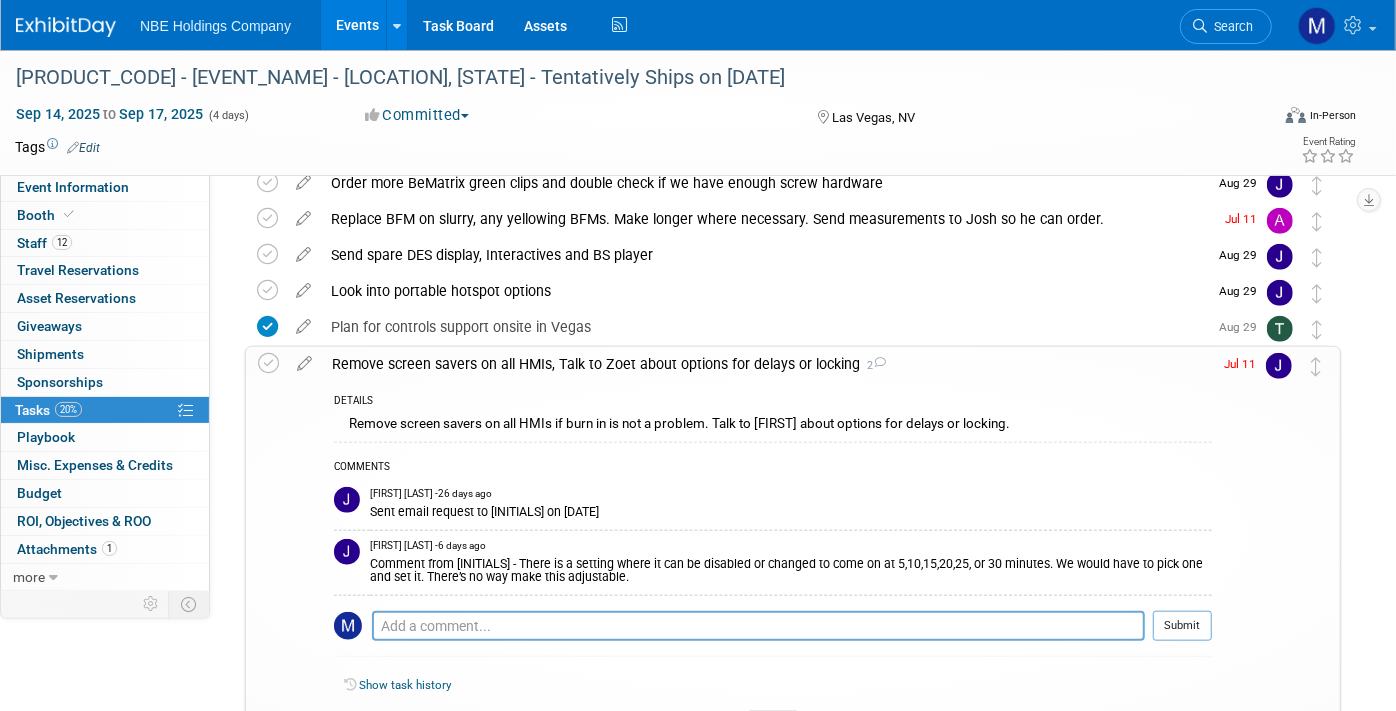 scroll, scrollTop: 979, scrollLeft: 0, axis: vertical 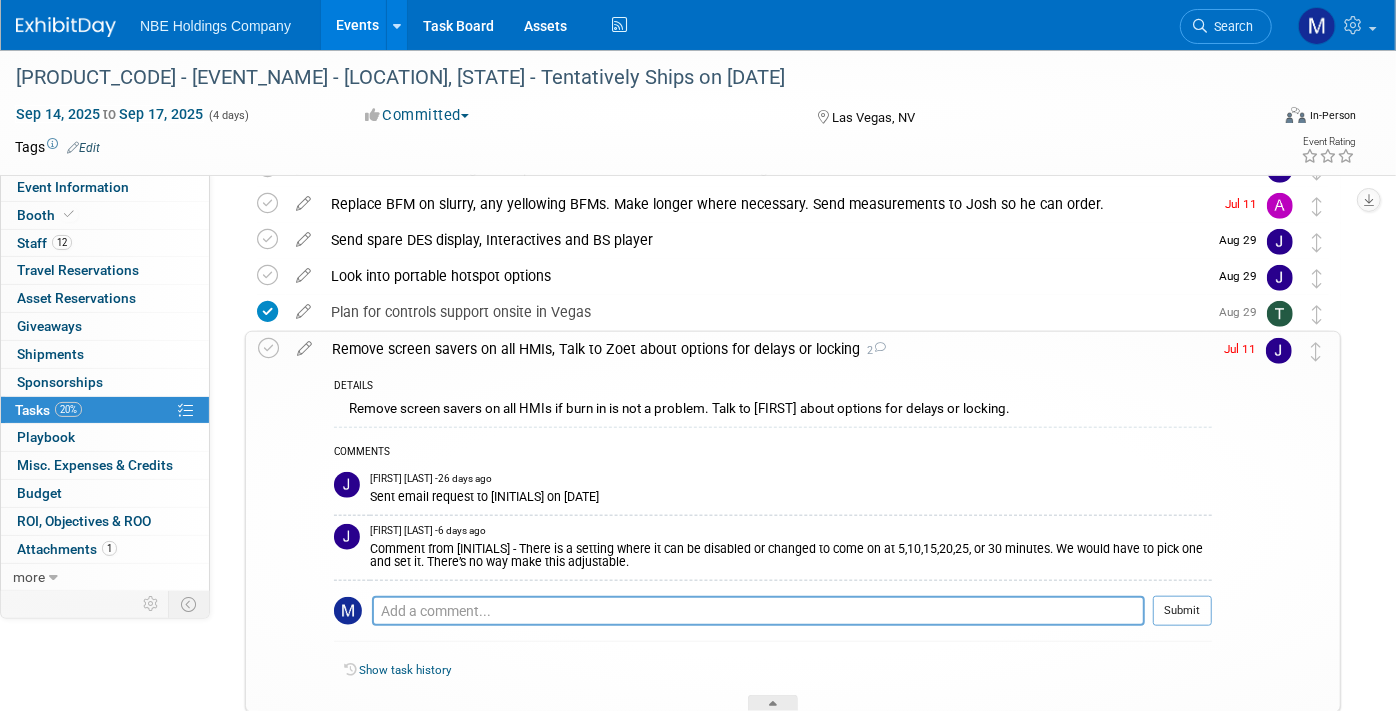 click on "Event Information
Event Info
Booth
Booth
12
Staff 12
Staff
0
Travel Reservations 0
Travel Reservations
0
Asset Reservations 0
Asset Reservations
0
Giveaways 0
Giveaways
0
Shipments 0
Shipments
0
Sponsorships 0
Sponsorships
20%
Tasks 20%
Tasks
0
Playbook 0
Playbook
0
Misc. Expenses & Credits 0
Misc. Expenses & Credits
Budget
Budget
0
ROI, Objectives & ROO 0
ROI, Objectives & ROO
1
Attachments 1
Attachments
more
more...
Event Binder (.pdf export)
Event Binder (.pdf export)
Copy/Duplicate Event
Copy/Duplicate Event
Event Settings
Event Settings
Logs
Logs
Delete Event
Delete Event
Event Website:
Edit
https://www.bakingexpo.com/
Event Venue Name:" at bounding box center [698, 586] 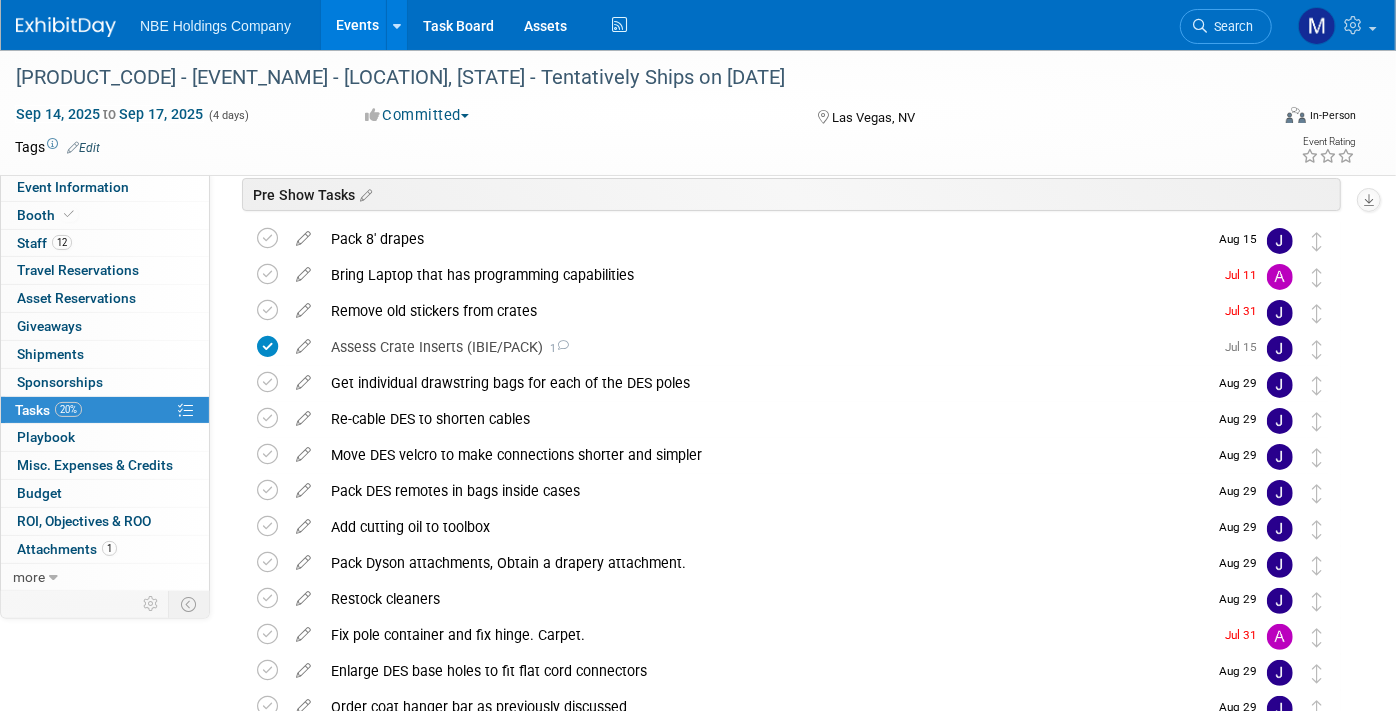 scroll, scrollTop: 0, scrollLeft: 0, axis: both 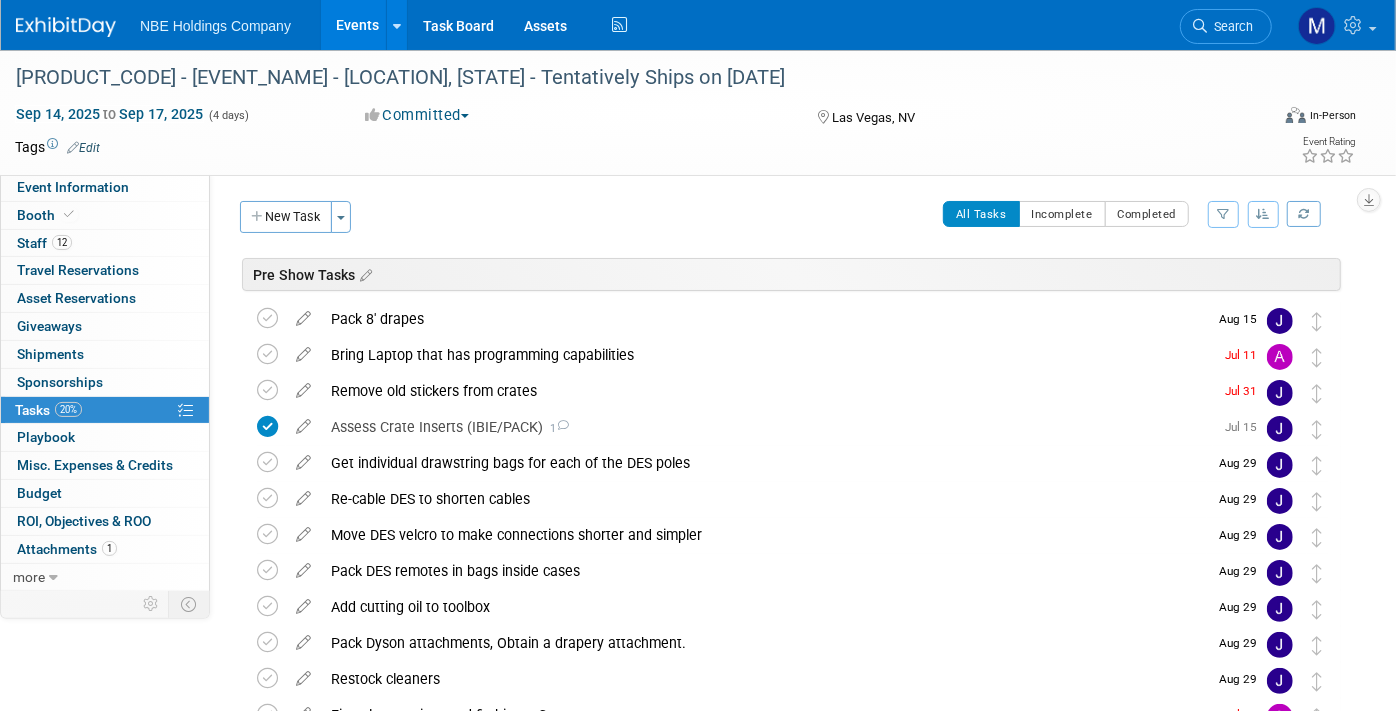 click on "Events" at bounding box center [357, 25] 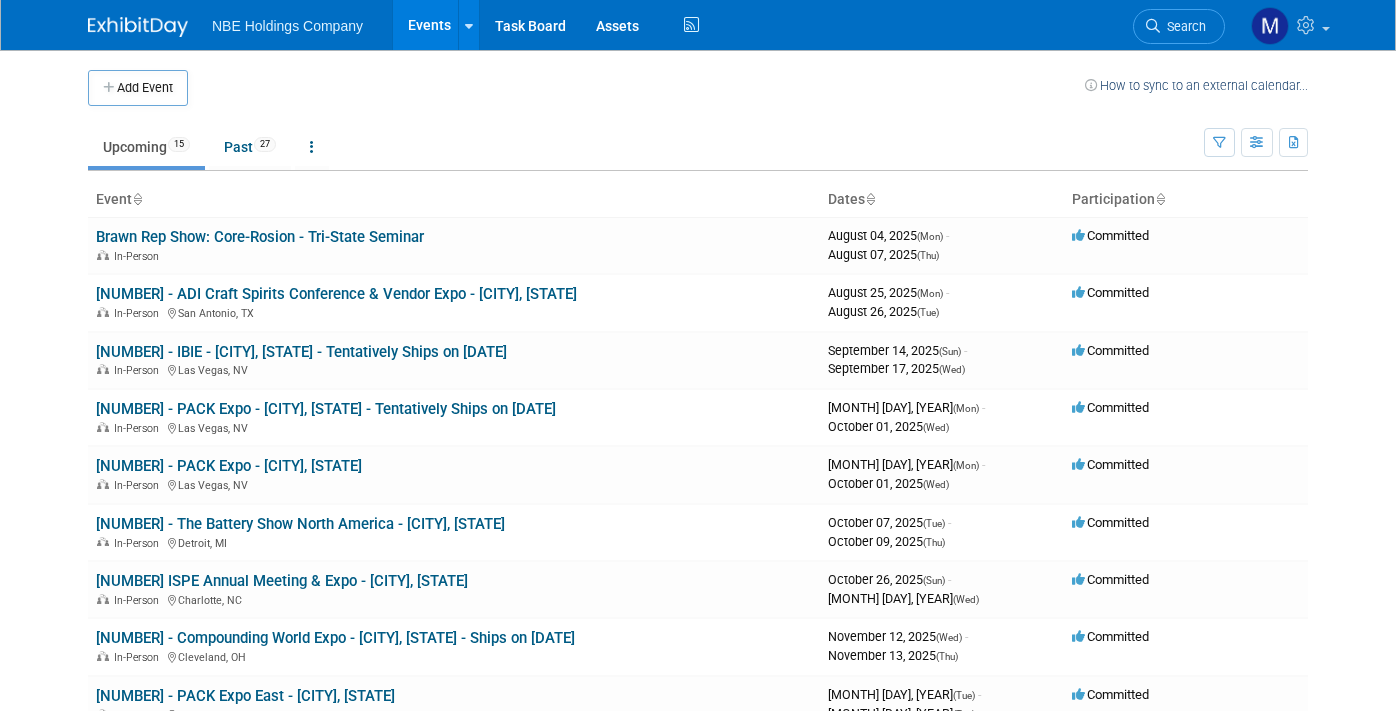 scroll, scrollTop: 0, scrollLeft: 0, axis: both 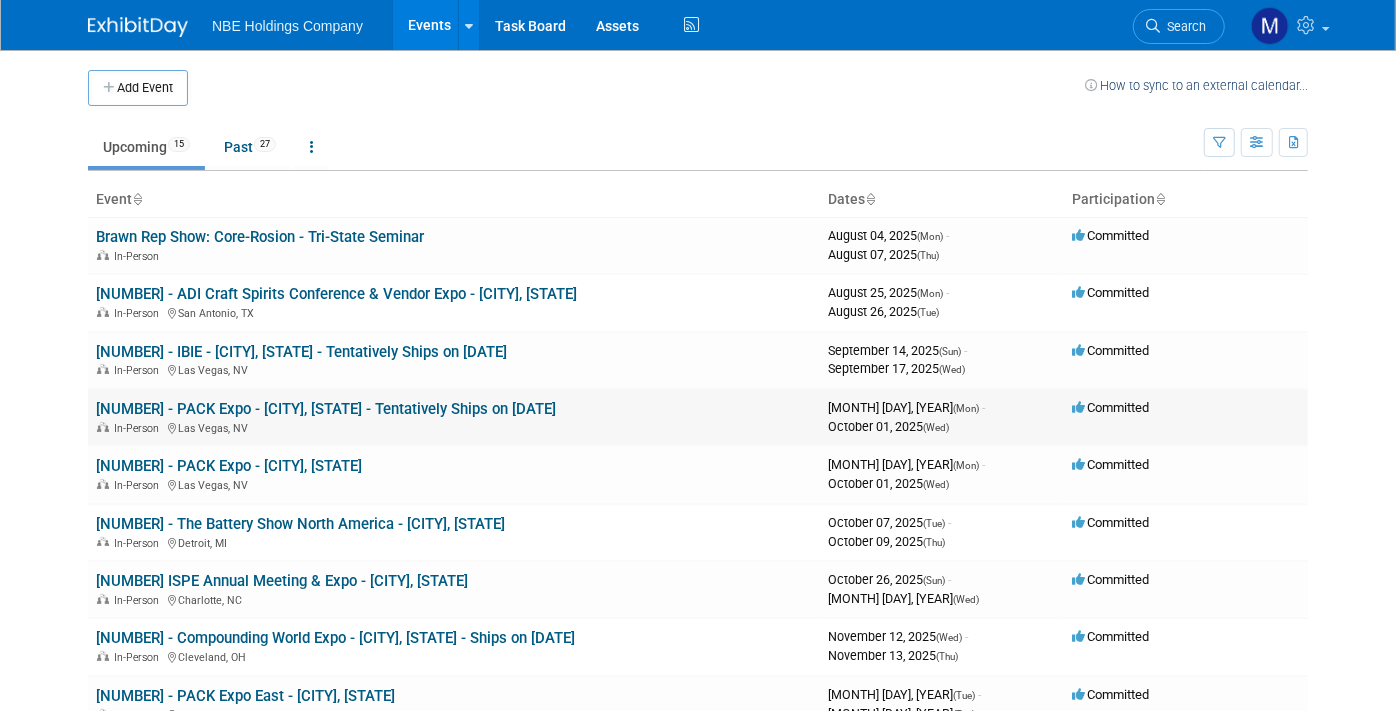 click on "[PRODUCT_CODE] - PACK Expo - [CITY], [STATE] - Tentatively Ships on [DATE]" at bounding box center [326, 409] 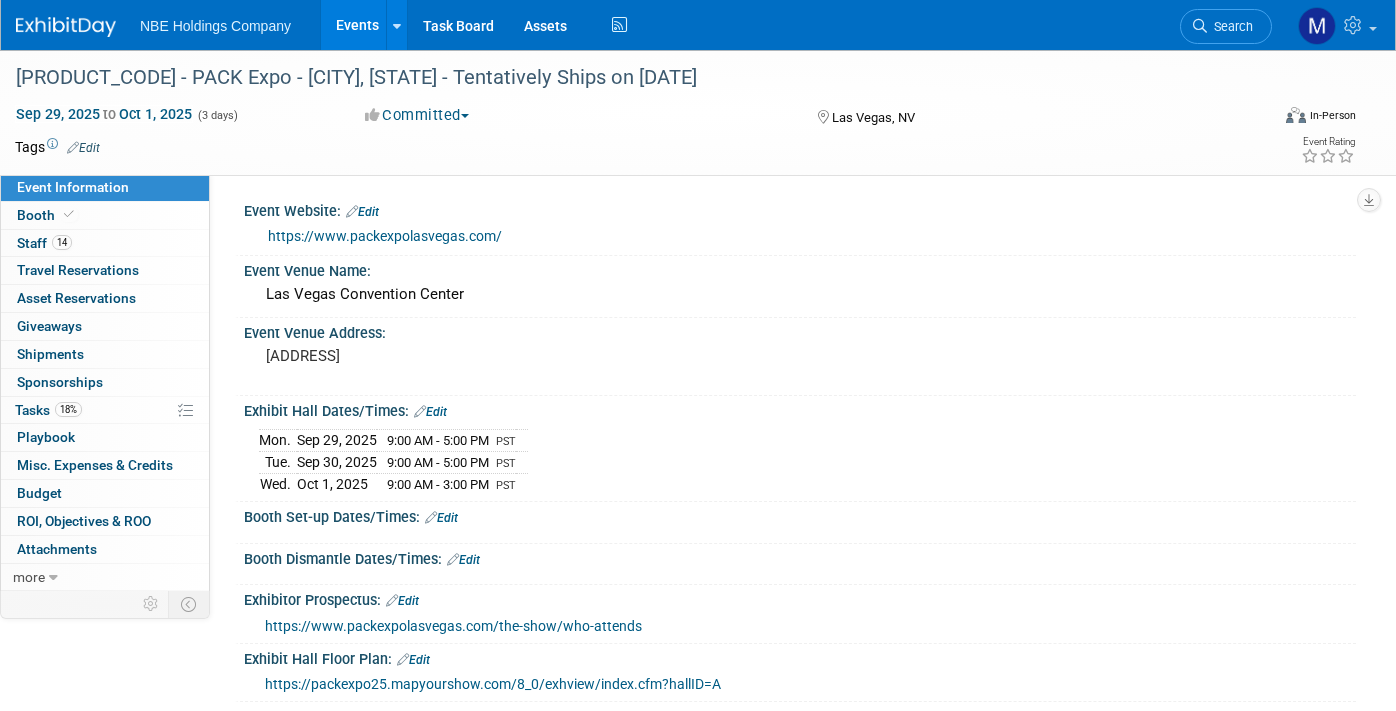 scroll, scrollTop: 0, scrollLeft: 0, axis: both 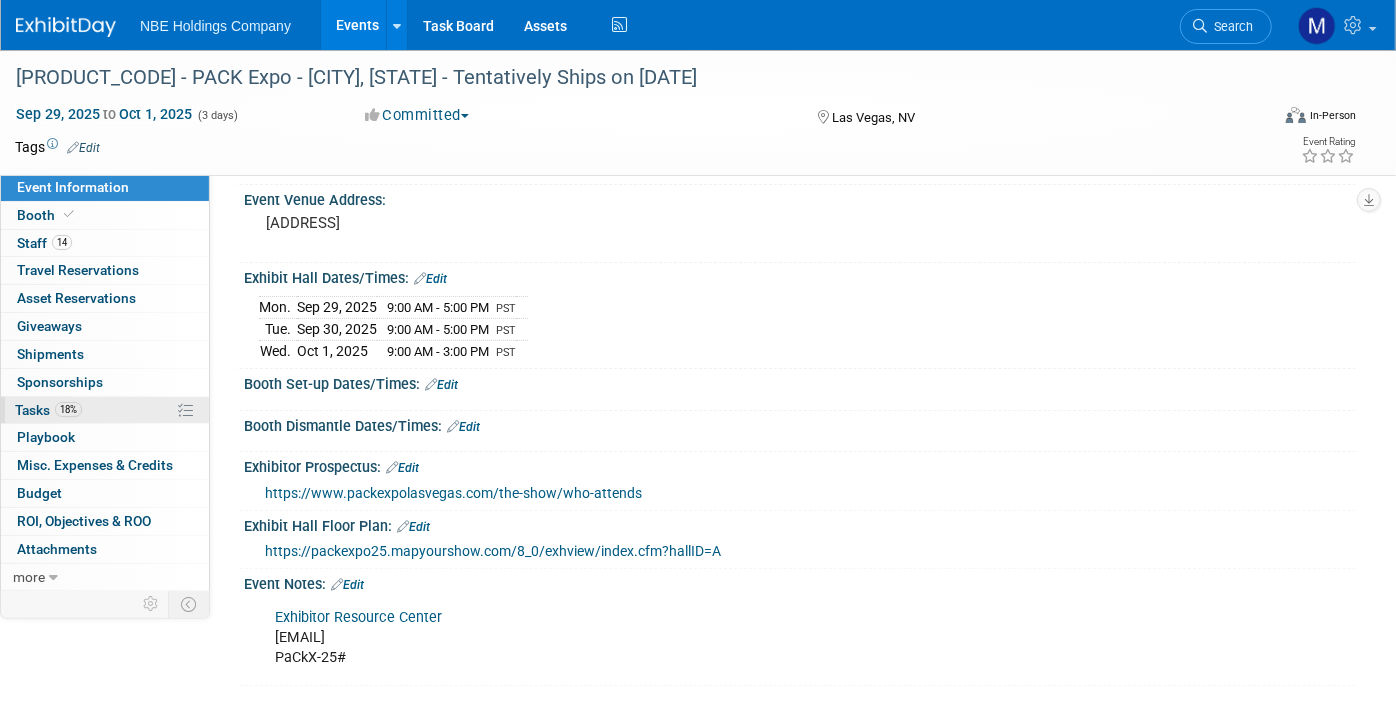 click on "Tasks 18%" at bounding box center [48, 410] 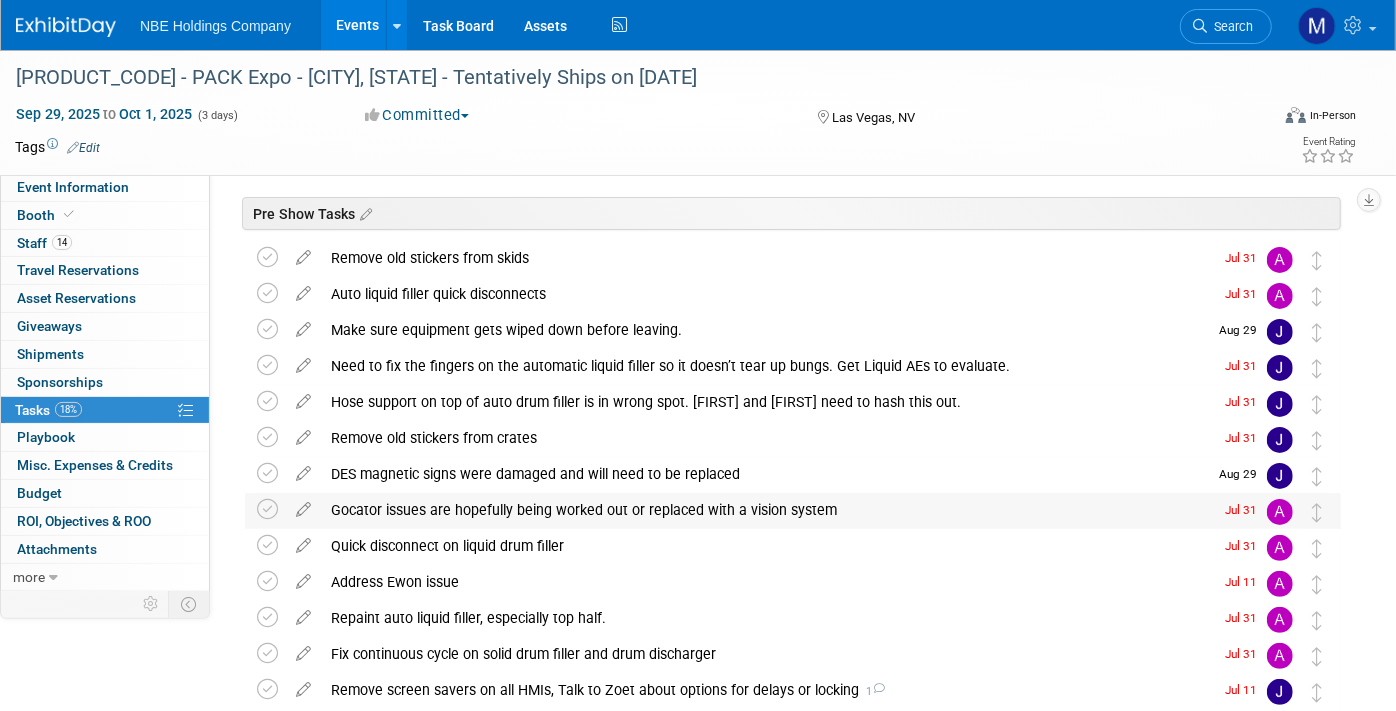 scroll, scrollTop: 66, scrollLeft: 0, axis: vertical 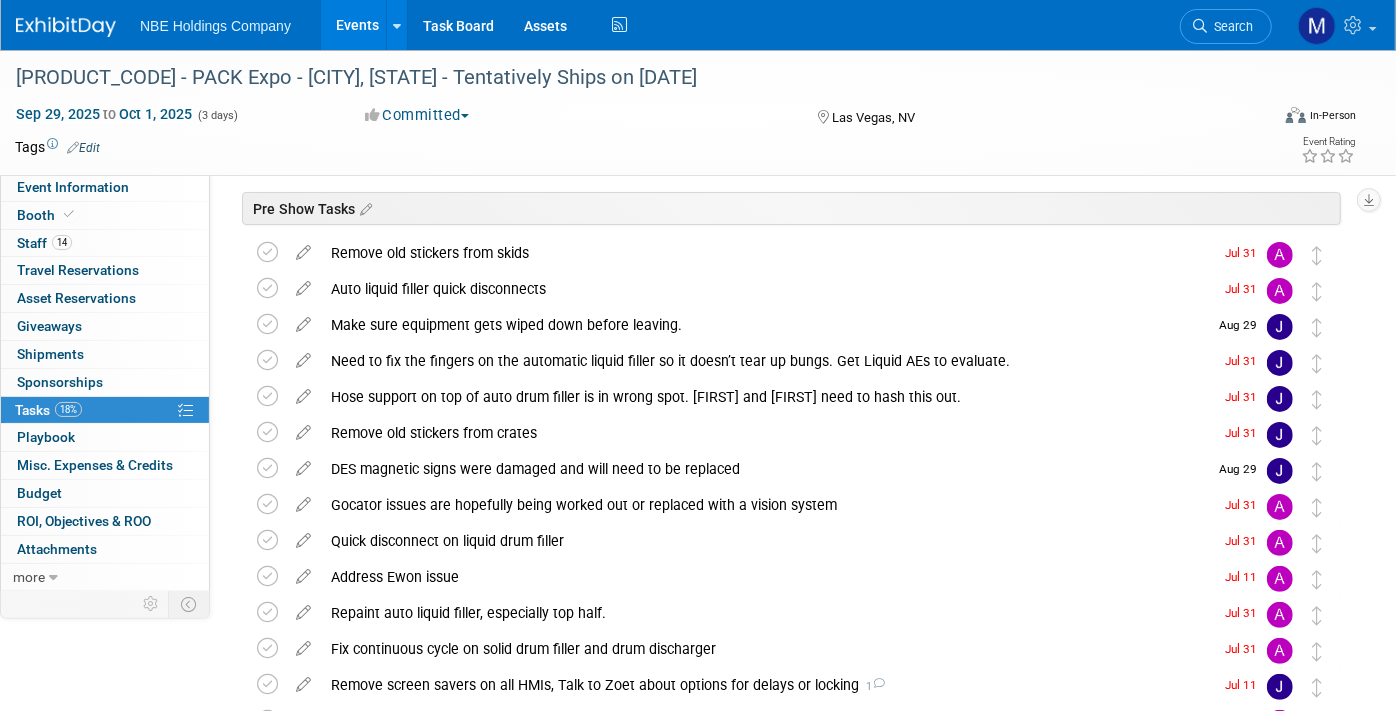 click on "Events" at bounding box center (357, 25) 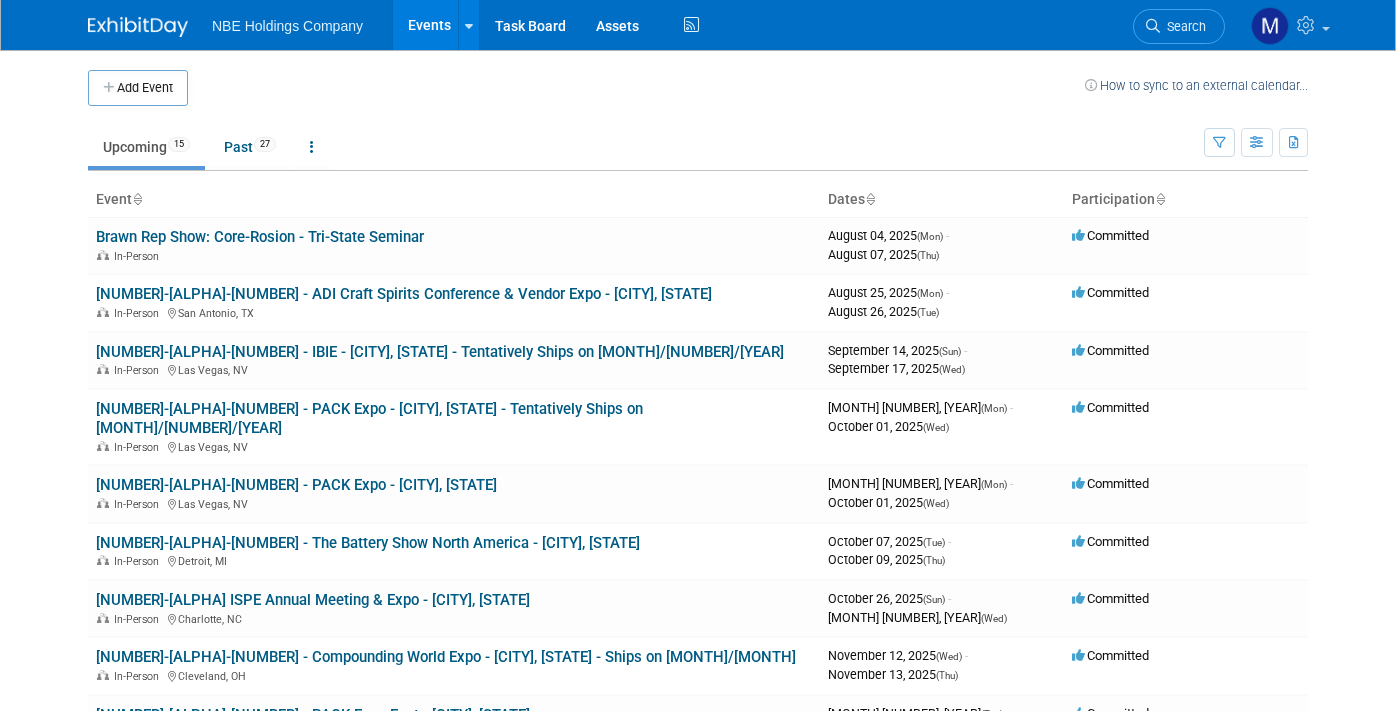 scroll, scrollTop: 0, scrollLeft: 0, axis: both 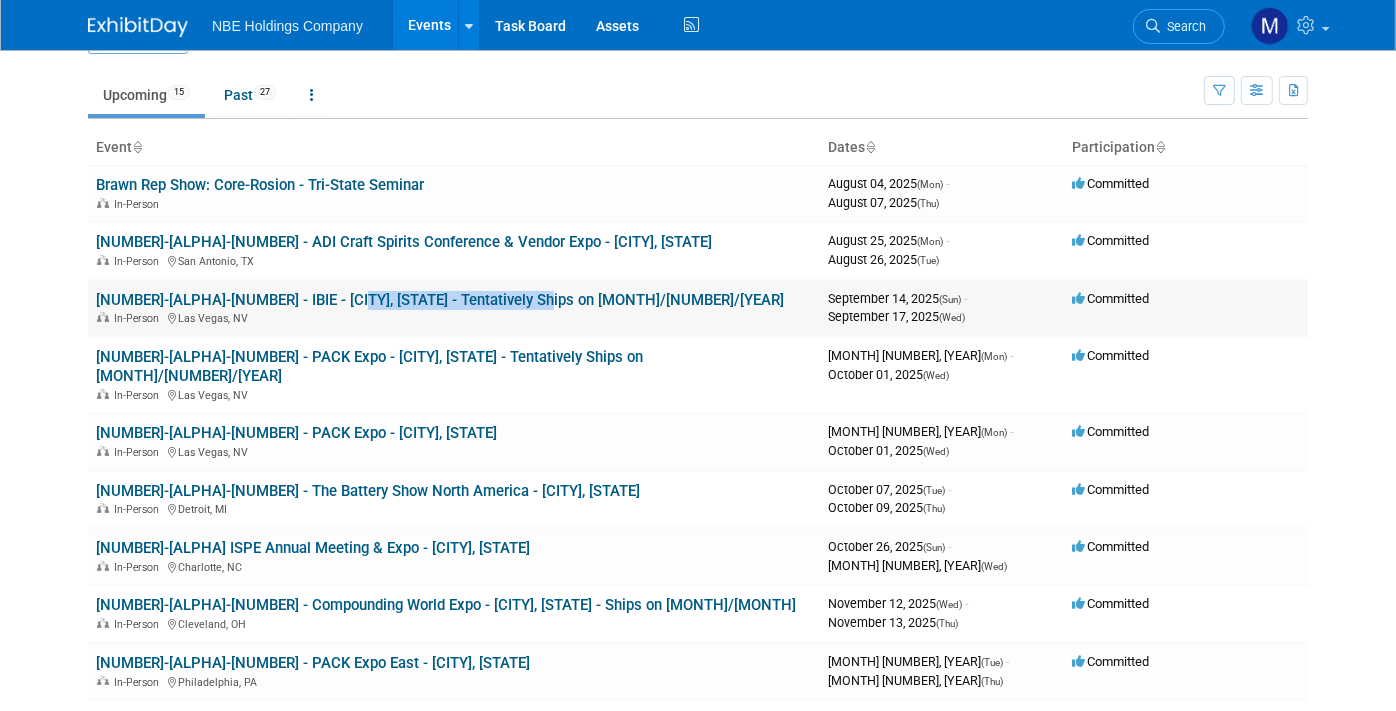 drag, startPoint x: 568, startPoint y: 294, endPoint x: 333, endPoint y: 300, distance: 235.07658 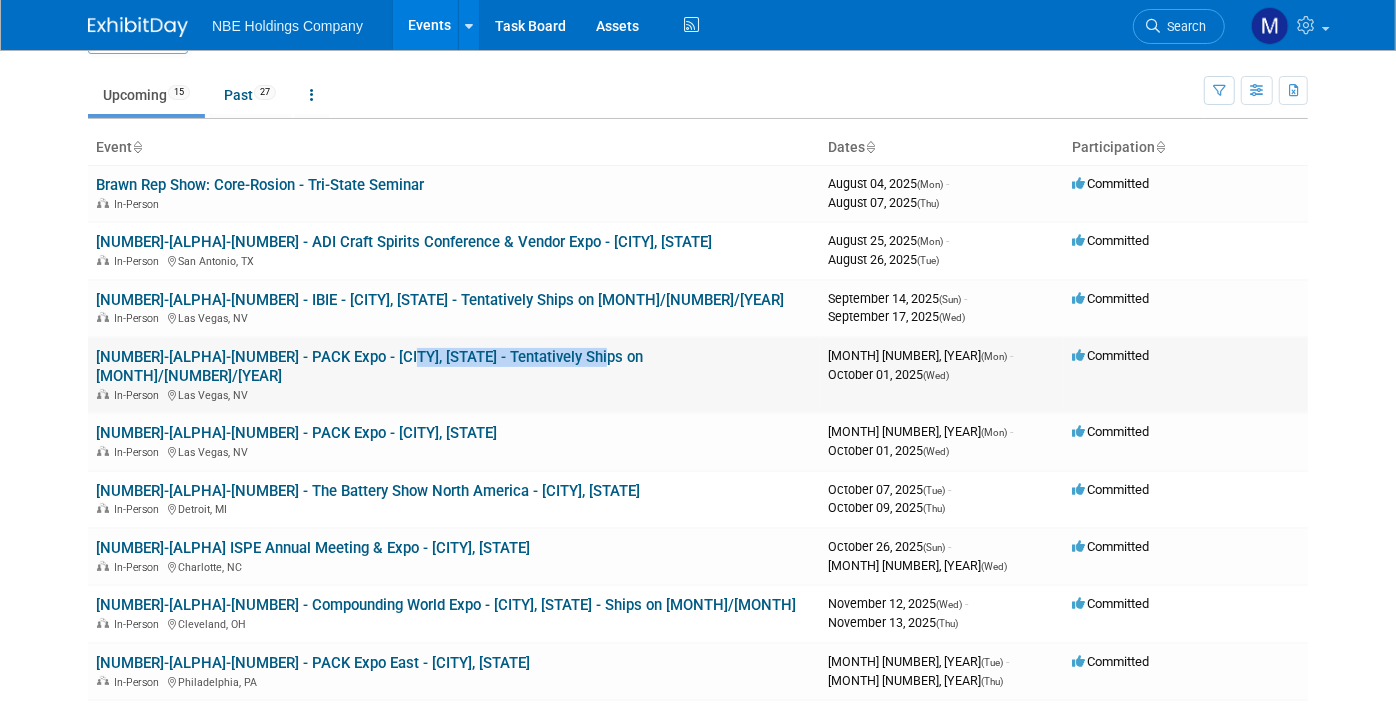 drag, startPoint x: 594, startPoint y: 355, endPoint x: 379, endPoint y: 340, distance: 215.52261 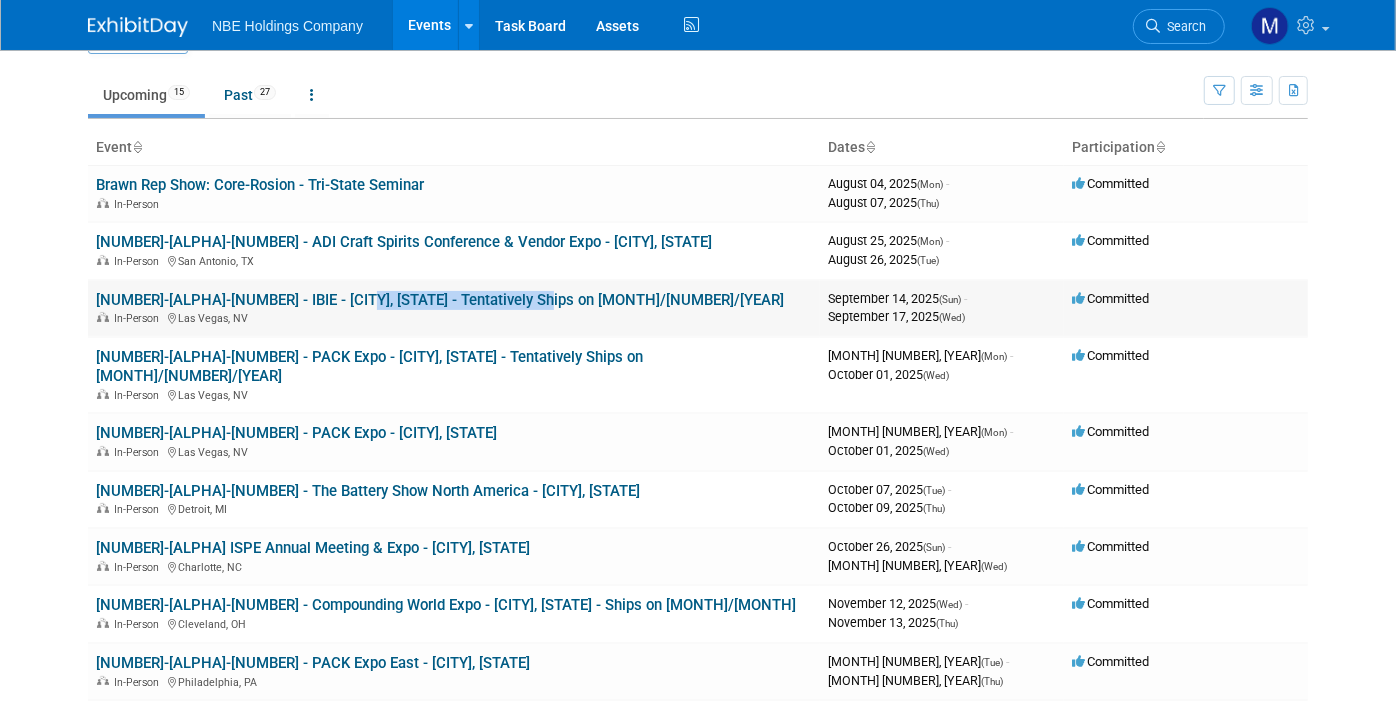 drag, startPoint x: 567, startPoint y: 294, endPoint x: 340, endPoint y: 305, distance: 227.26636 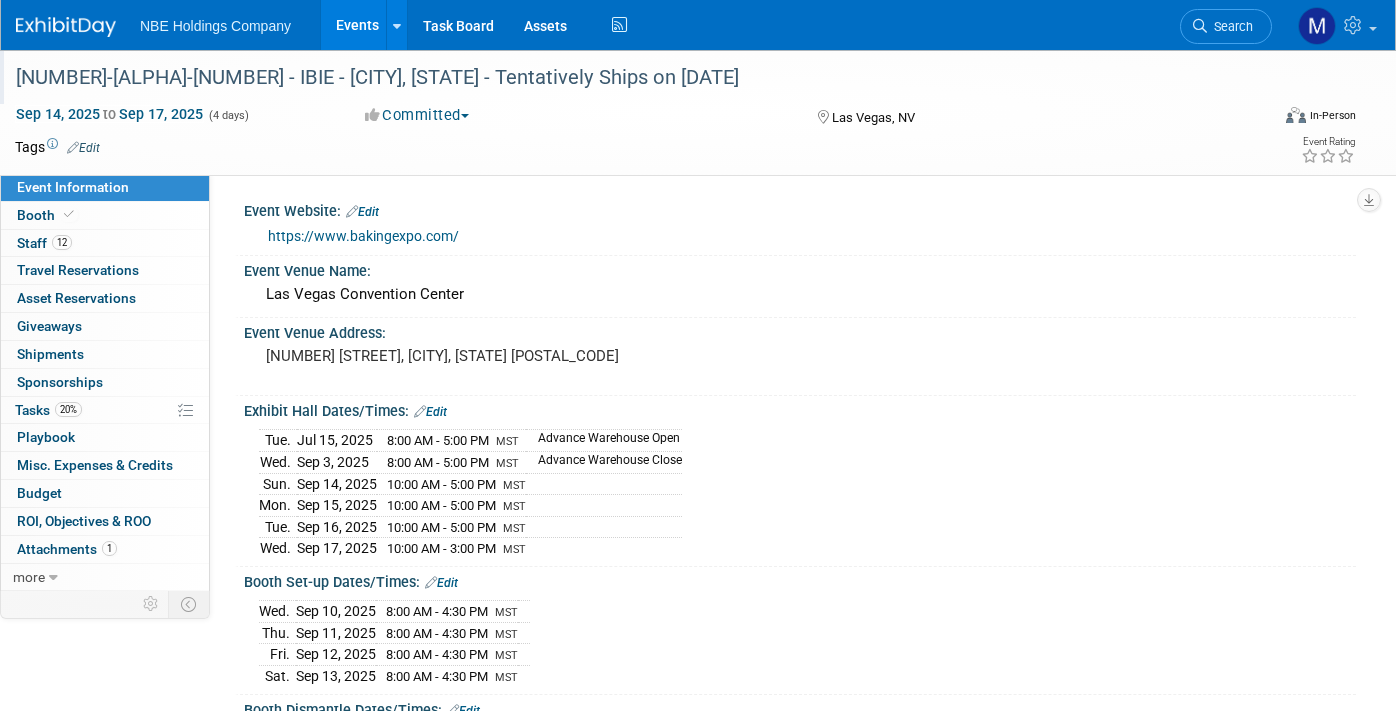 scroll, scrollTop: 0, scrollLeft: 0, axis: both 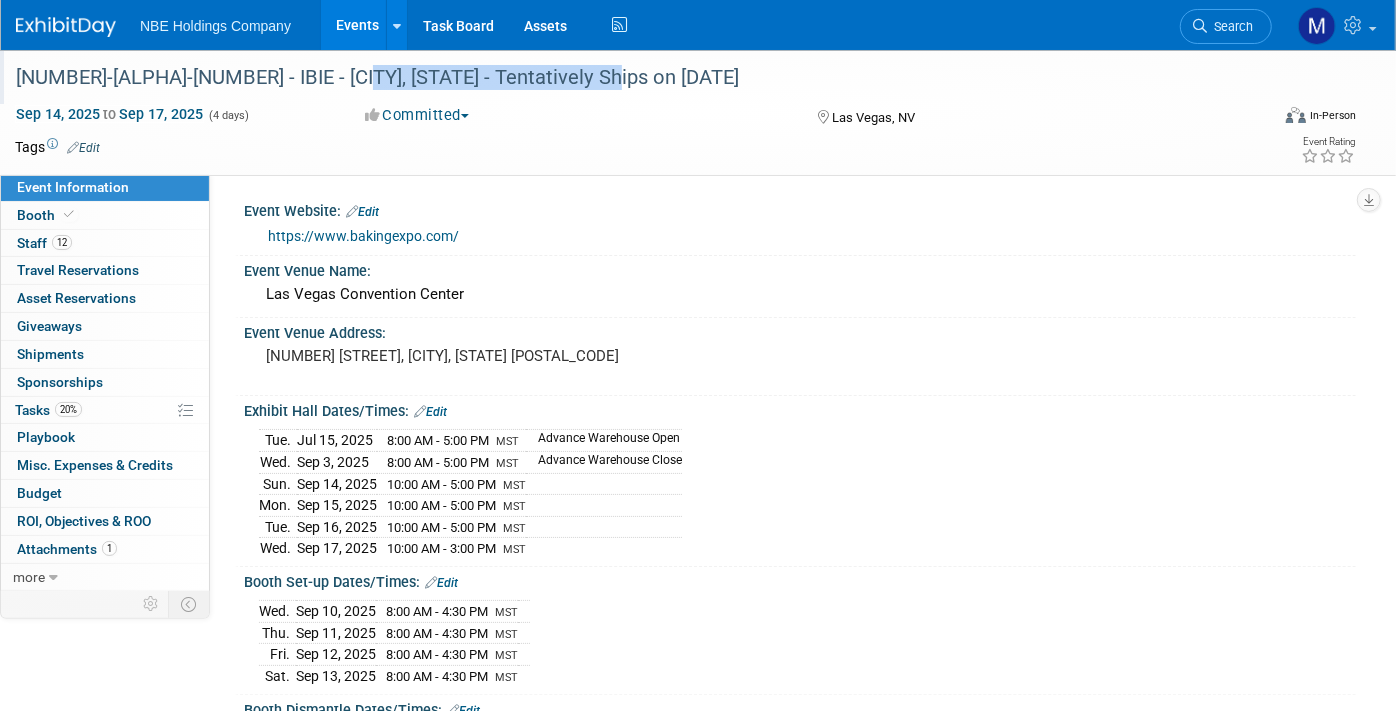 drag, startPoint x: 637, startPoint y: 70, endPoint x: 348, endPoint y: 88, distance: 289.56 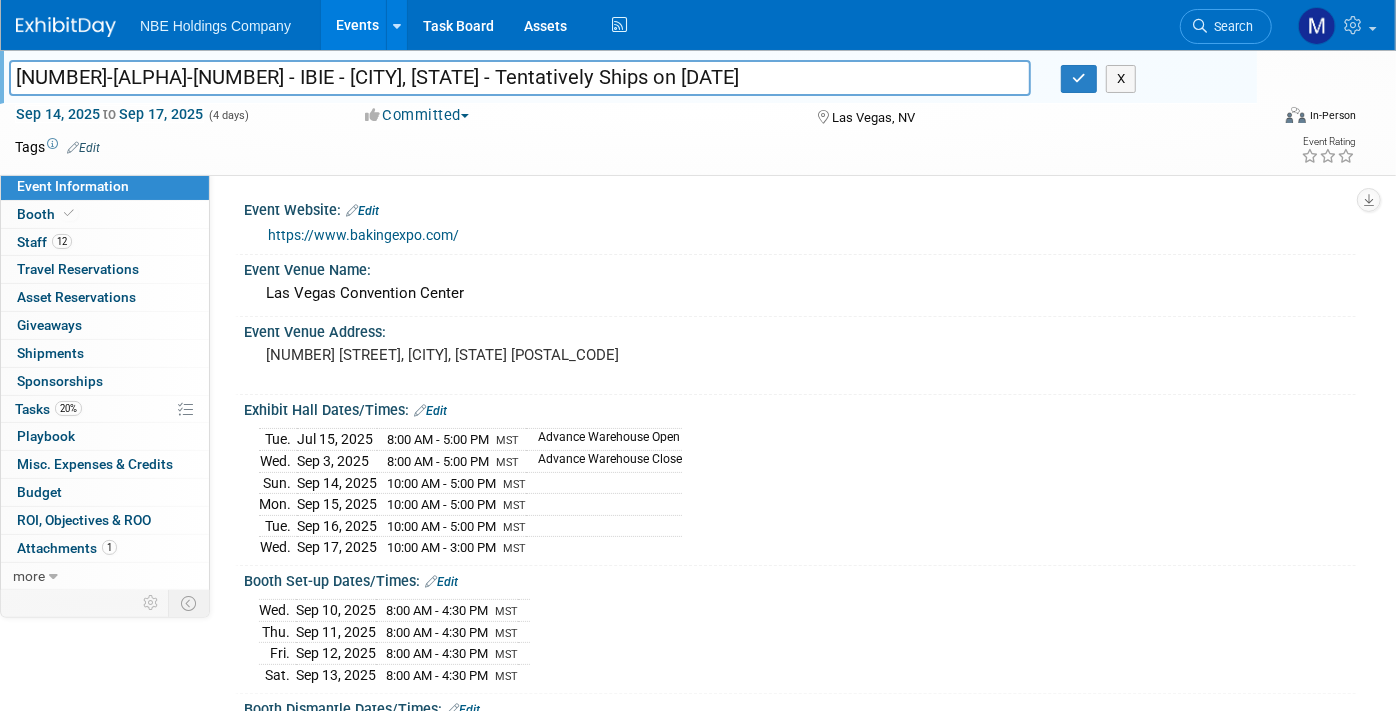 click on "Events" at bounding box center [357, 25] 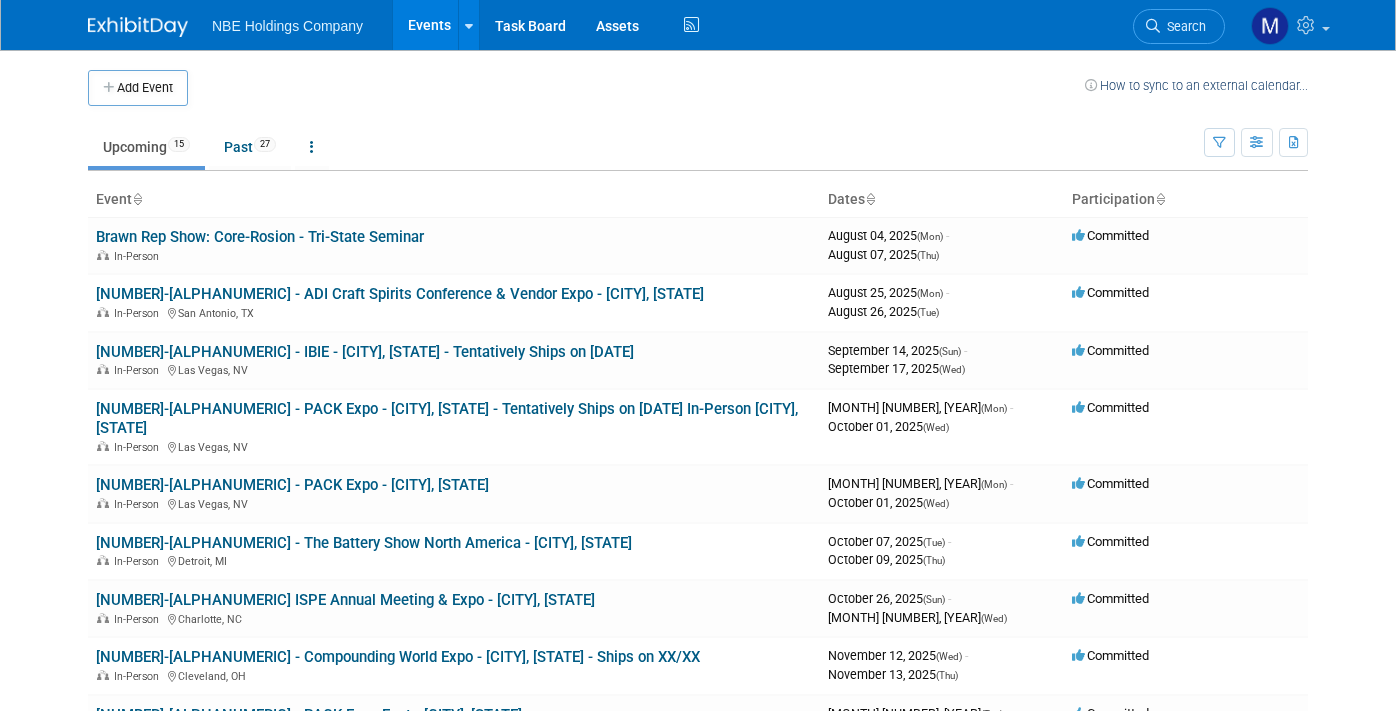 scroll, scrollTop: 0, scrollLeft: 0, axis: both 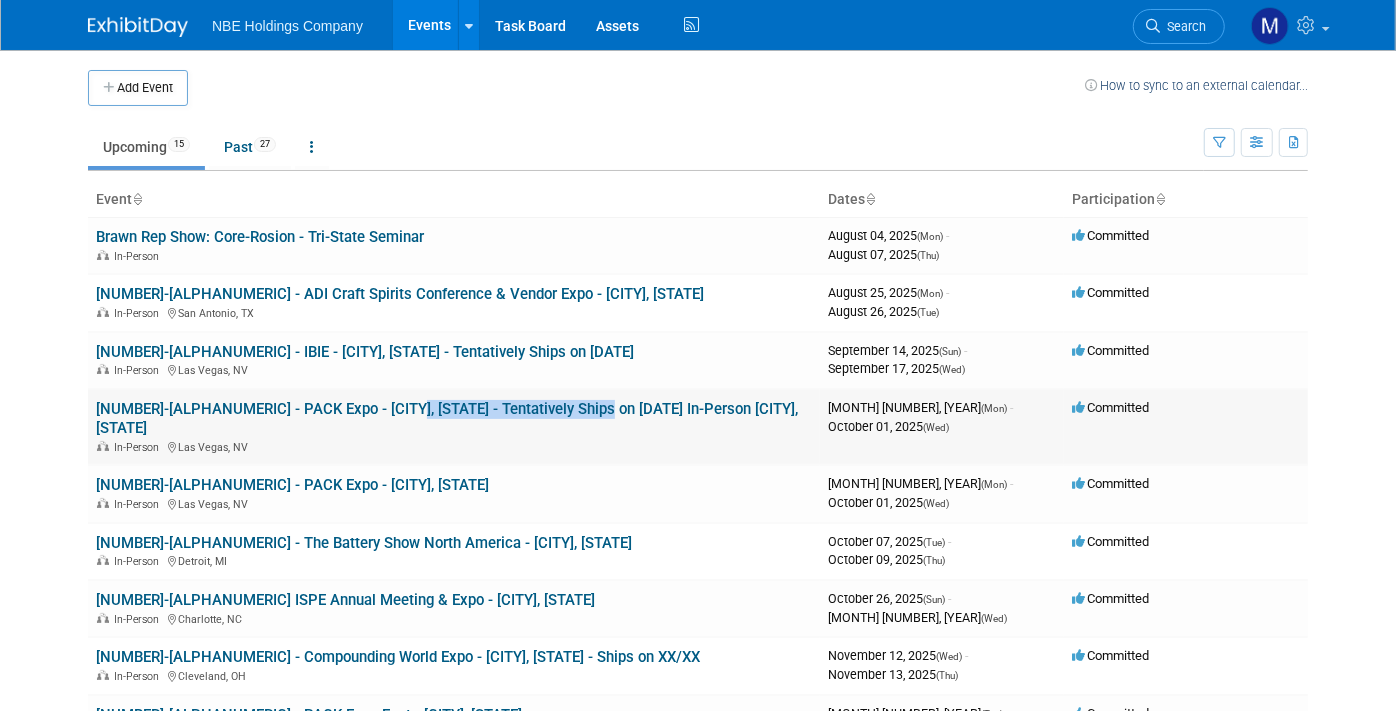 drag, startPoint x: 624, startPoint y: 407, endPoint x: 382, endPoint y: 409, distance: 242.00827 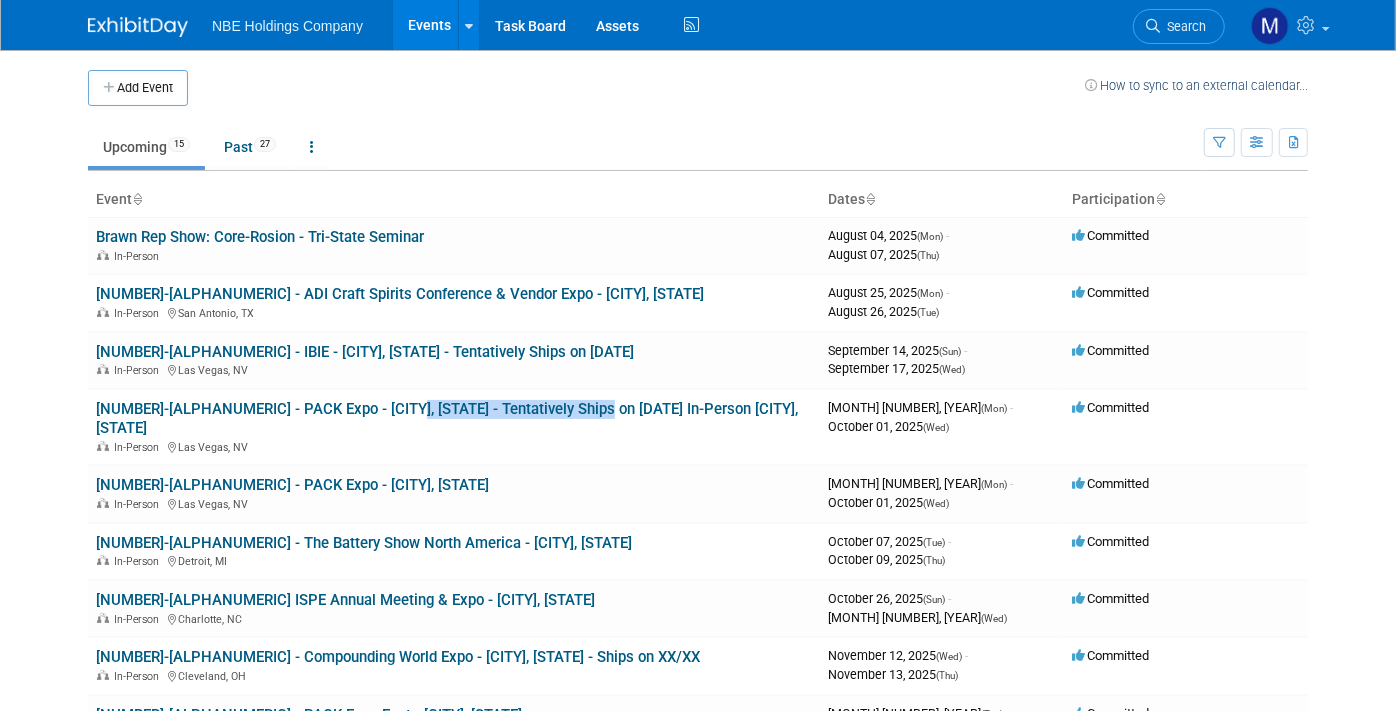 copy on "Tentatively Ships on [DATE]" 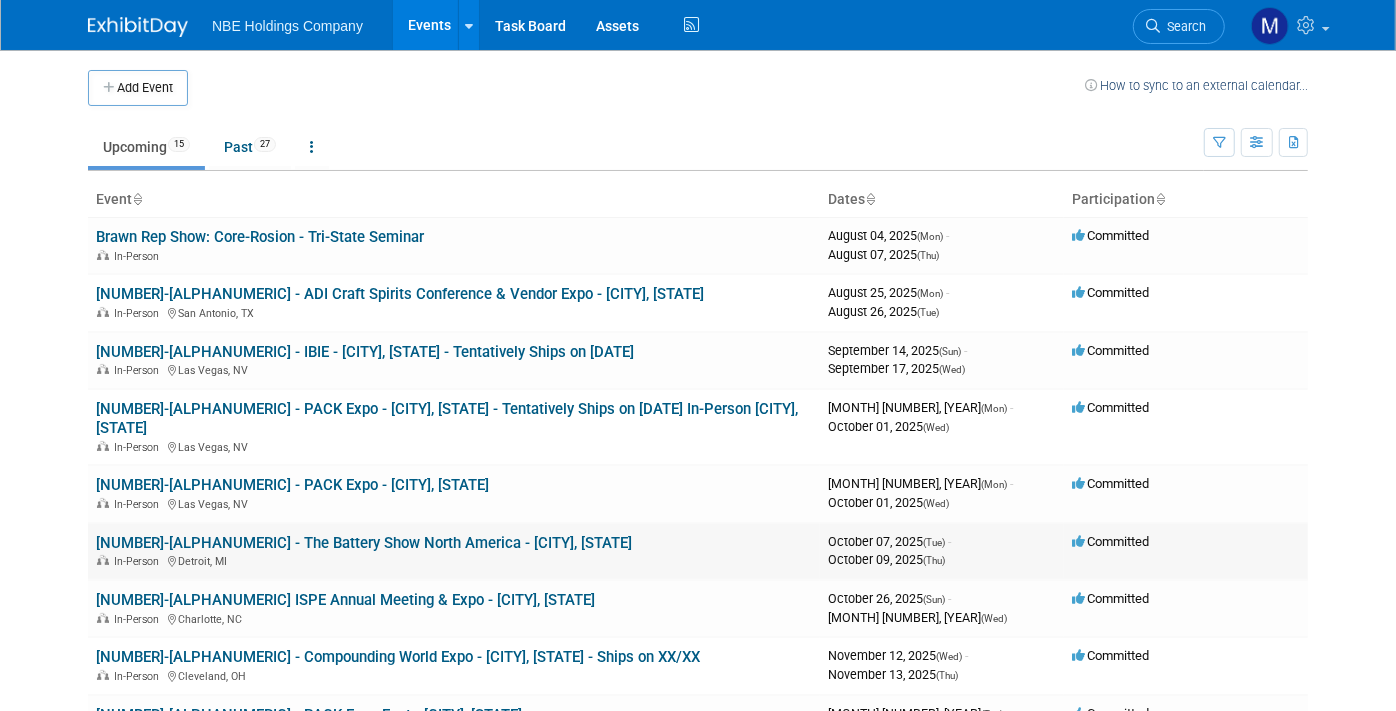 click on "[NUMBER]-[ALPHANUMERIC] - The Battery Show North America - [CITY], [STATE]
In-Person
[CITY], [STATE]" at bounding box center [454, 551] 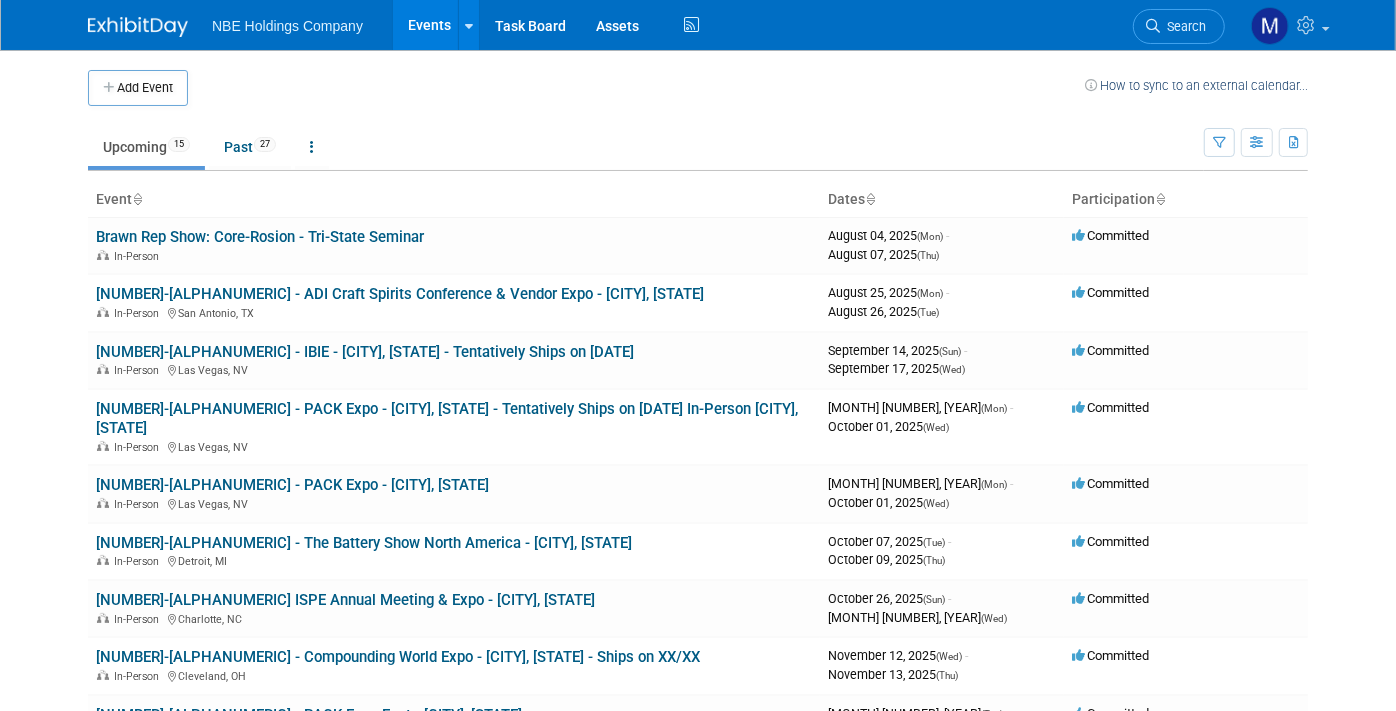 drag, startPoint x: 511, startPoint y: 291, endPoint x: 400, endPoint y: 286, distance: 111.11256 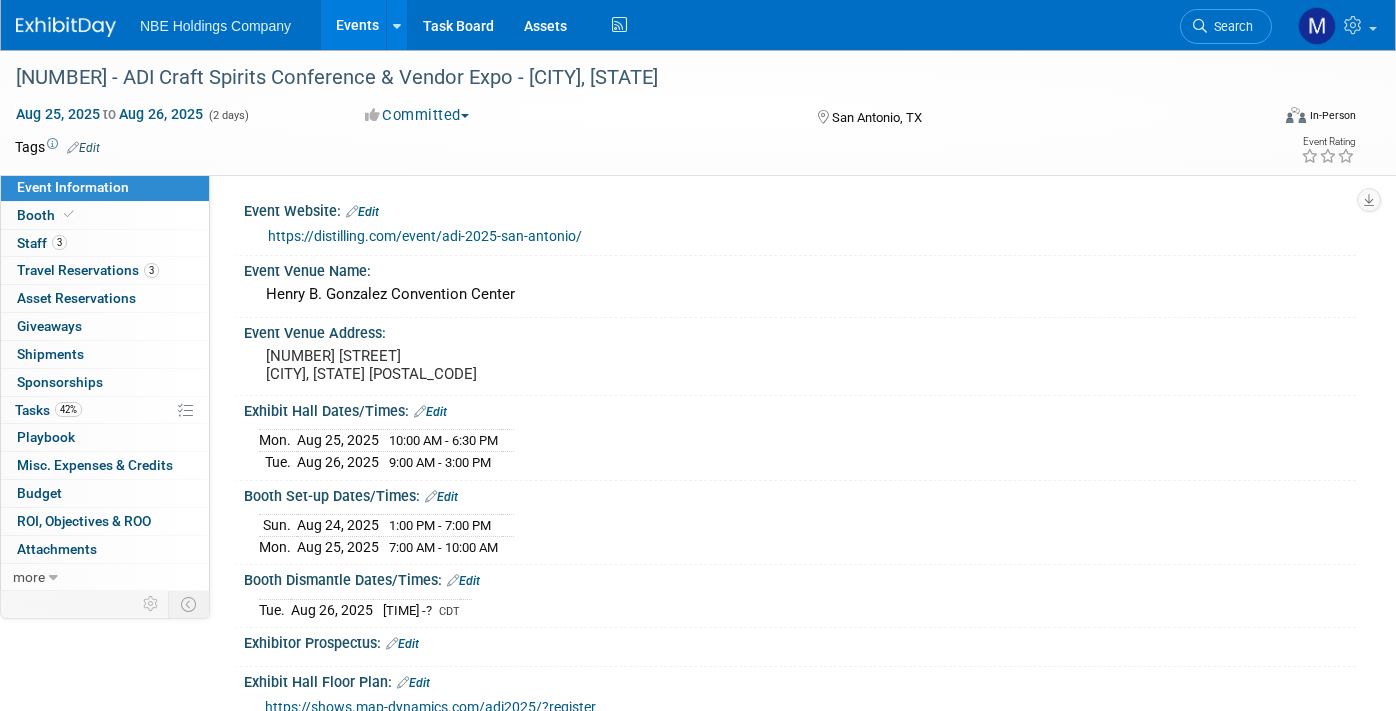 scroll, scrollTop: 0, scrollLeft: 0, axis: both 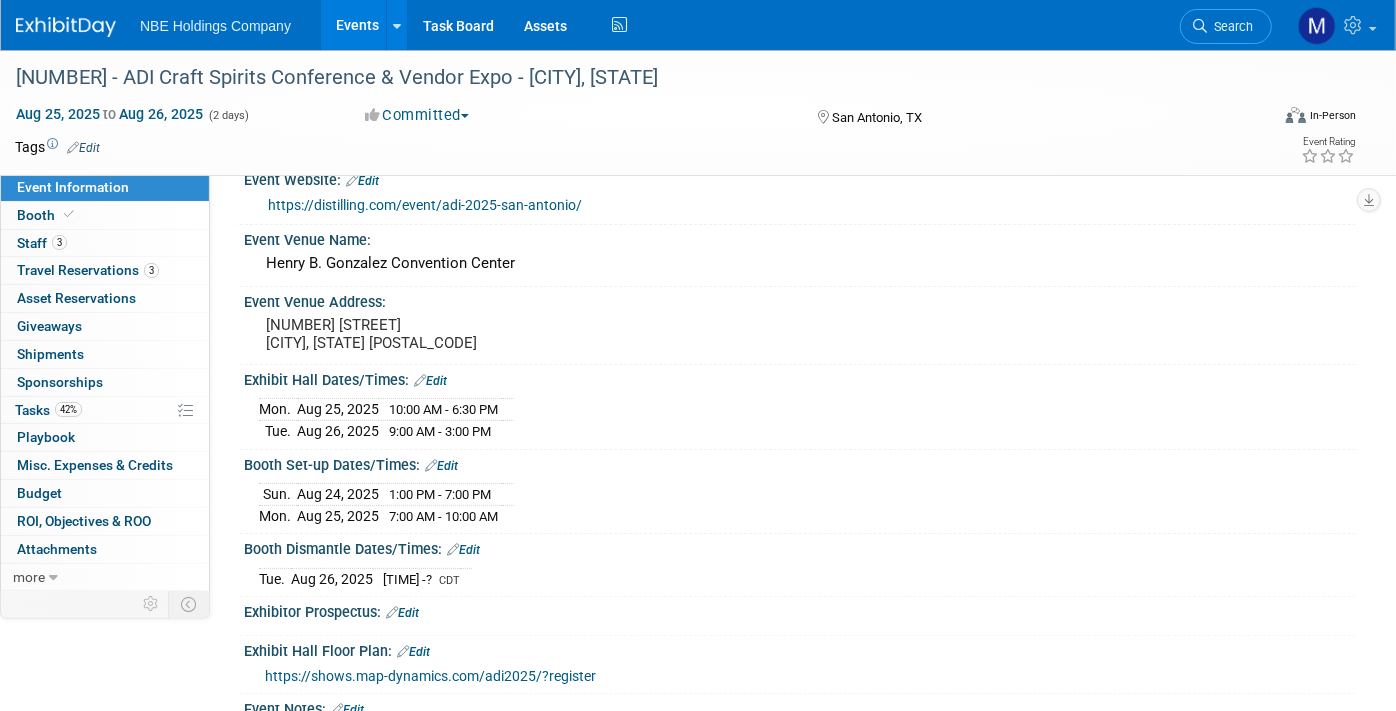 click on "Tags
Edit" at bounding box center (571, 147) 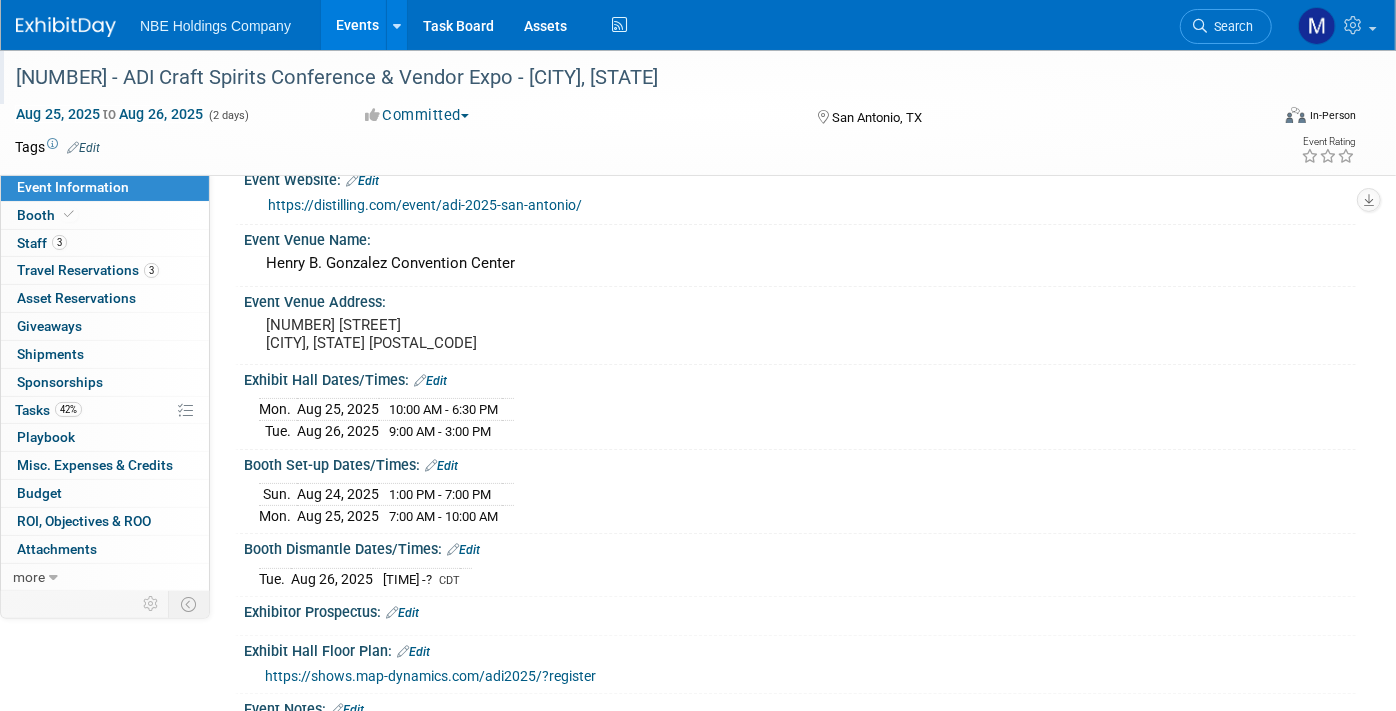 click on "25-BRN-0219 - ADI Craft Spirits Conference & Vendor Expo - San Antonio, TX" at bounding box center [625, 78] 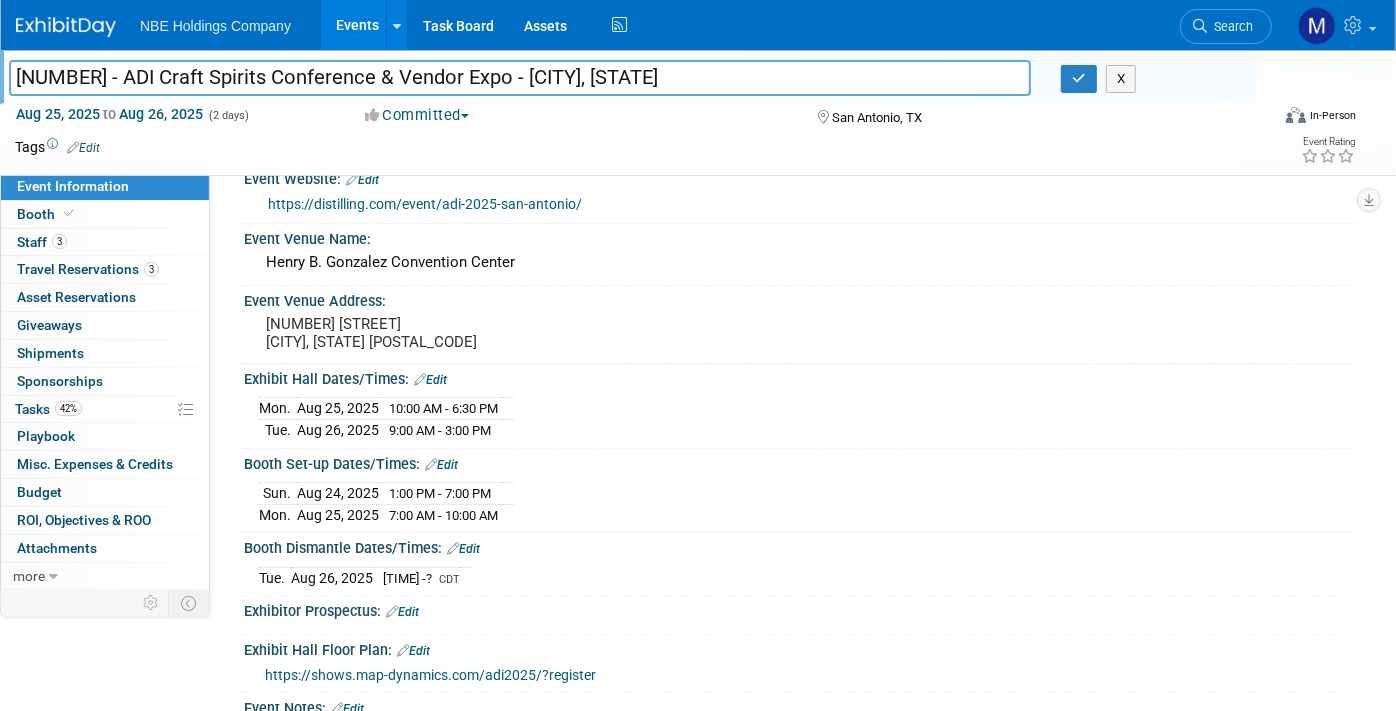 click on "25-BRN-0219 - ADI Craft Spirits Conference & Vendor Expo - San Antonio, TX" at bounding box center [520, 77] 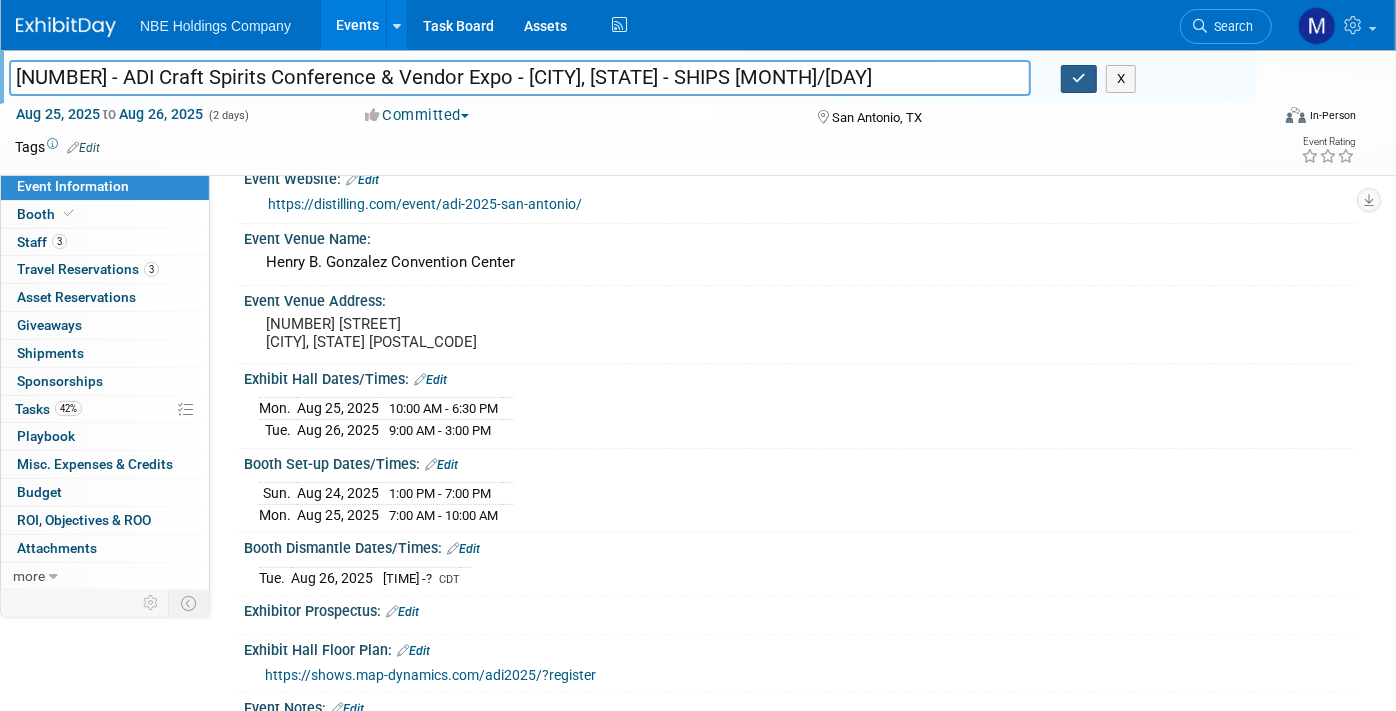 type on "[NUMBER] - ADI Craft Spirits Conference & Vendor Expo - [CITY], [STATE] - SHIPS [DATE]" 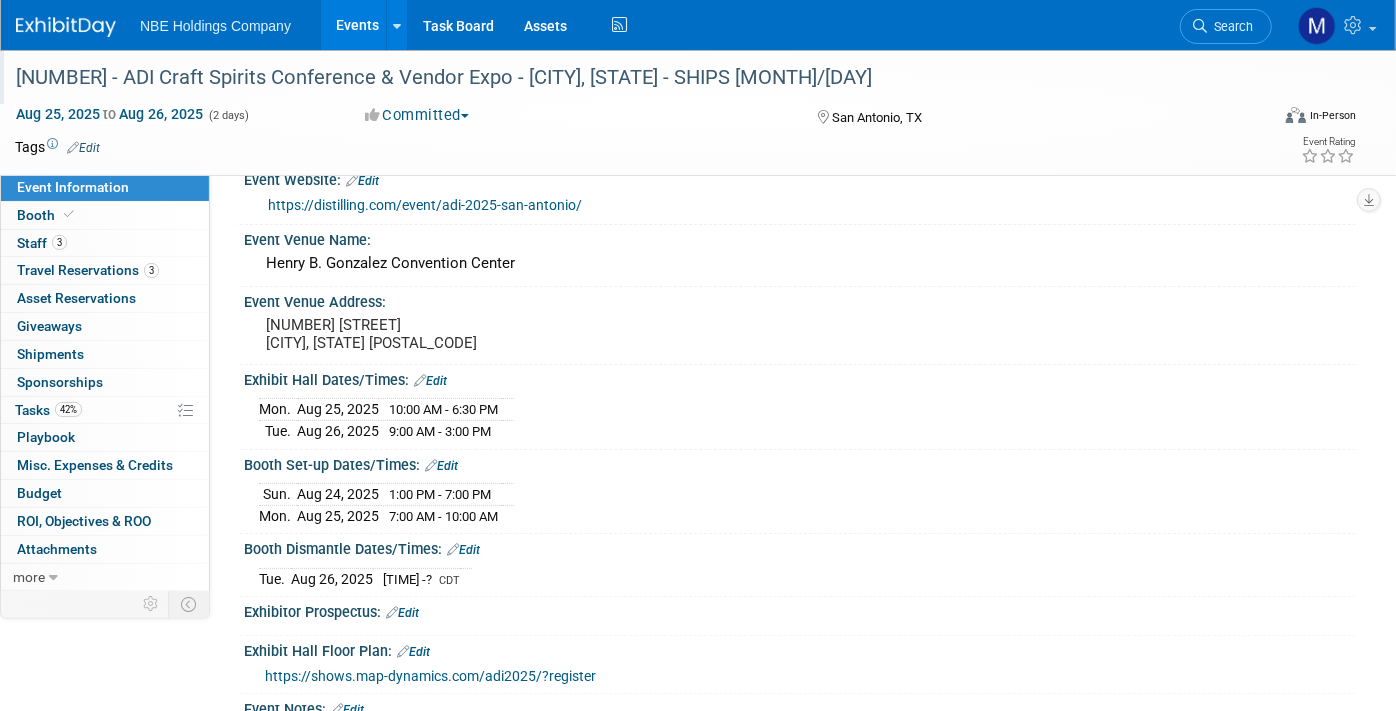 scroll, scrollTop: 0, scrollLeft: 0, axis: both 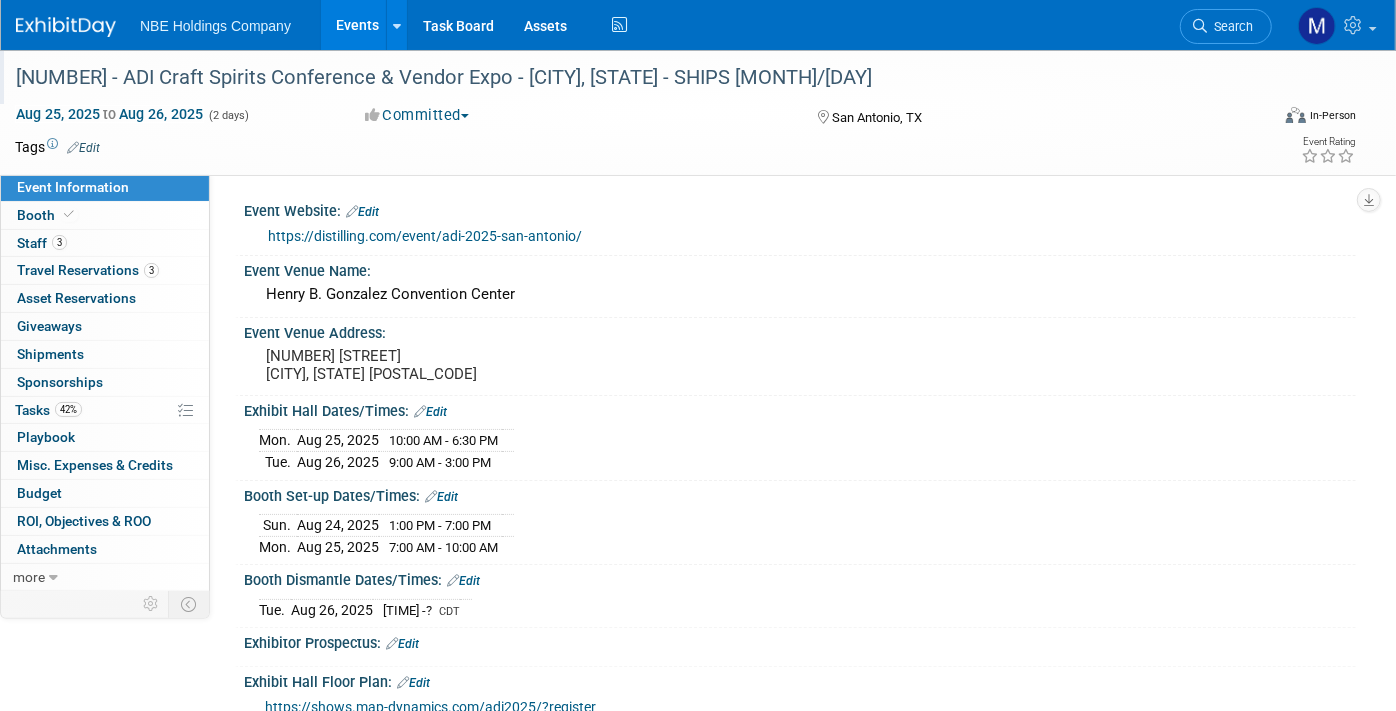 click on "Events" at bounding box center [357, 25] 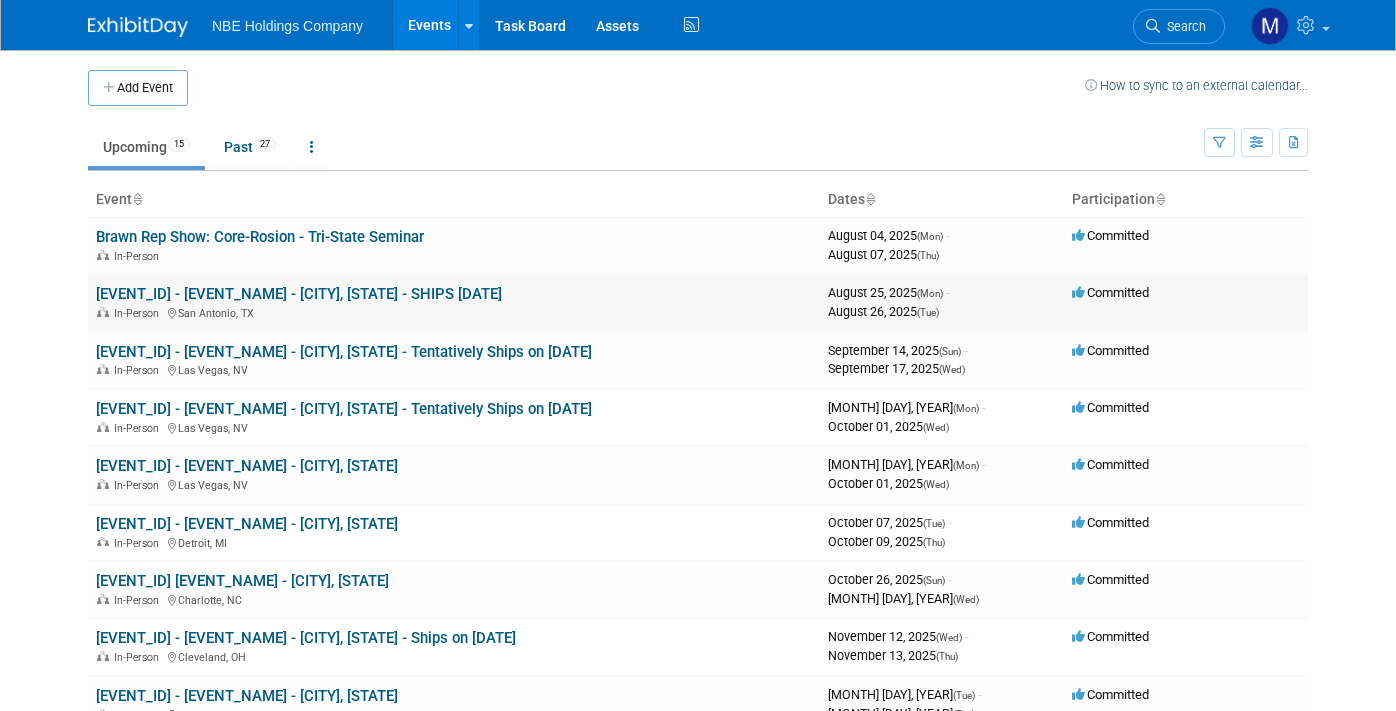scroll, scrollTop: 0, scrollLeft: 0, axis: both 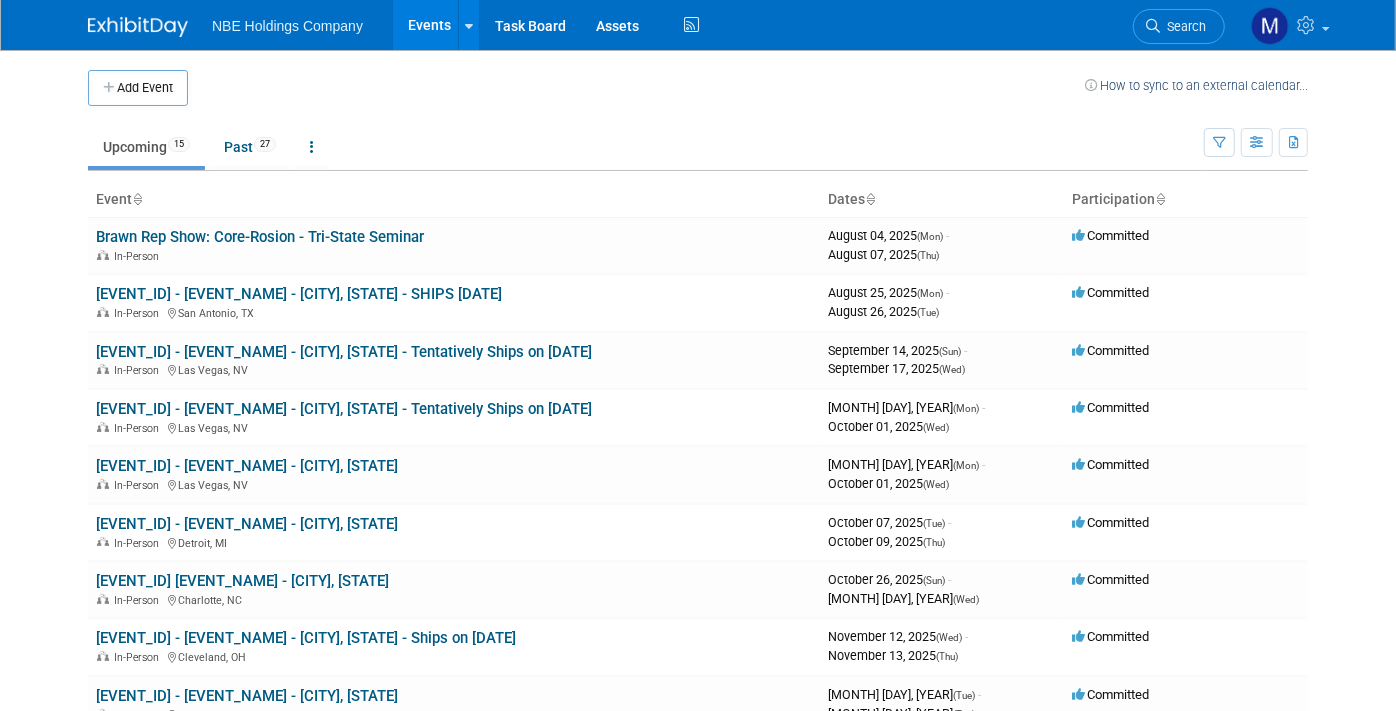 click on "[COMPANY_NAME]
Events
Add Event
Bulk Upload Events
Shareable Event Boards
Recently Viewed Events:
[EVENT_ID] - [EVENT_NAME]
[CITY], [STATE]
[MONTH] [DAY], [YEAR]  to  [MONTH] [DAY], [YEAR]
[EVENT_ID] - [EVENT_NAME] - [CITY], [STATE] - Tentatively Ships on [DATE]
[CITY], [STATE]
[MONTH] [DAY], [YEAR]  to  [MONTH] [DAY], [YEAR]
[EVENT_ID] - [EVENT_NAME] - [CITY], [STATE] - Tentatively Ships on [DATE]
[CITY], [STATE]
[MONTH] [DAY], [YEAR]  to  [MONTH] [DAY], [YEAR]
Task Board
Assets
Activity Feed
My Account
My Profile & Preferences
Sync to External Calendar...
Team Workspace
Users and Permissions
Workspace Settings
Metrics & Analytics
Budgeting, ROI & ROO
Annual Budgets (all events)" at bounding box center (698, 355) 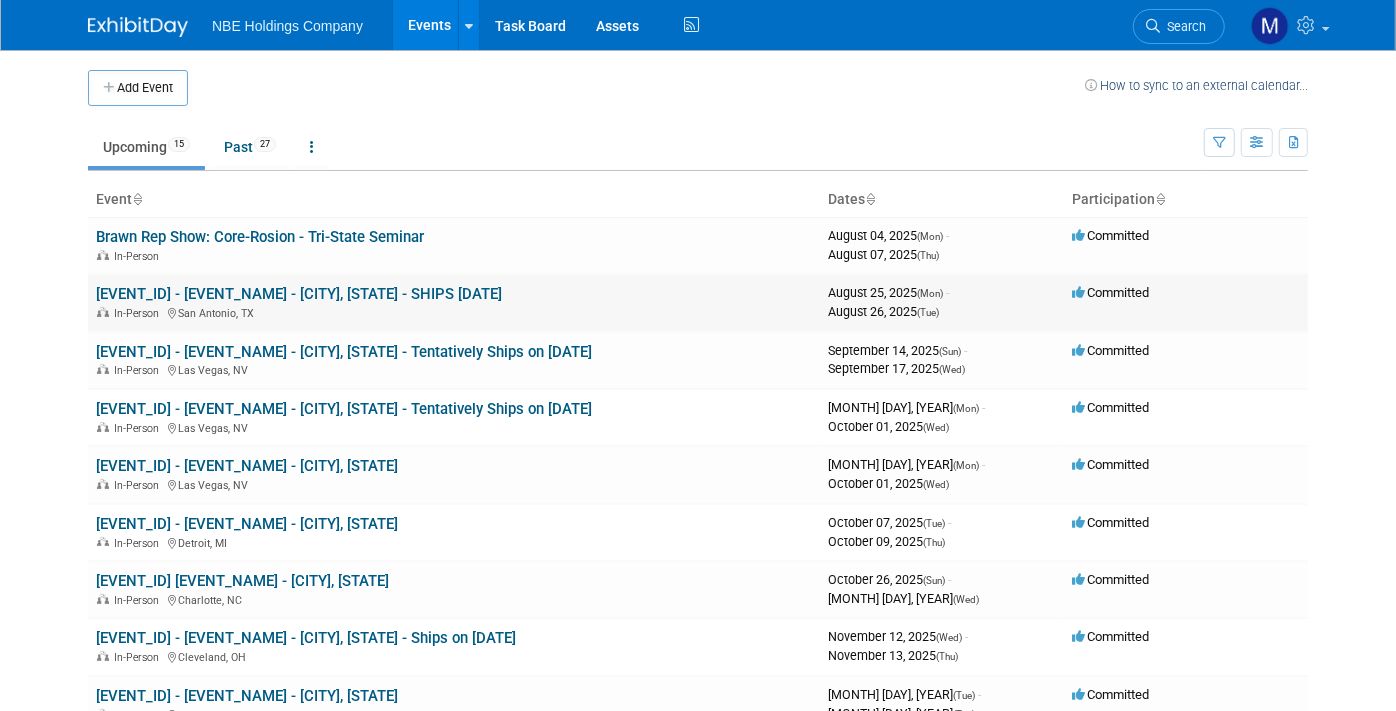 click on "25-BRN-0219 - ADI Craft Spirits Conference & Vendor Expo - San Antonio, TX - SHIPS 8/18" at bounding box center [299, 294] 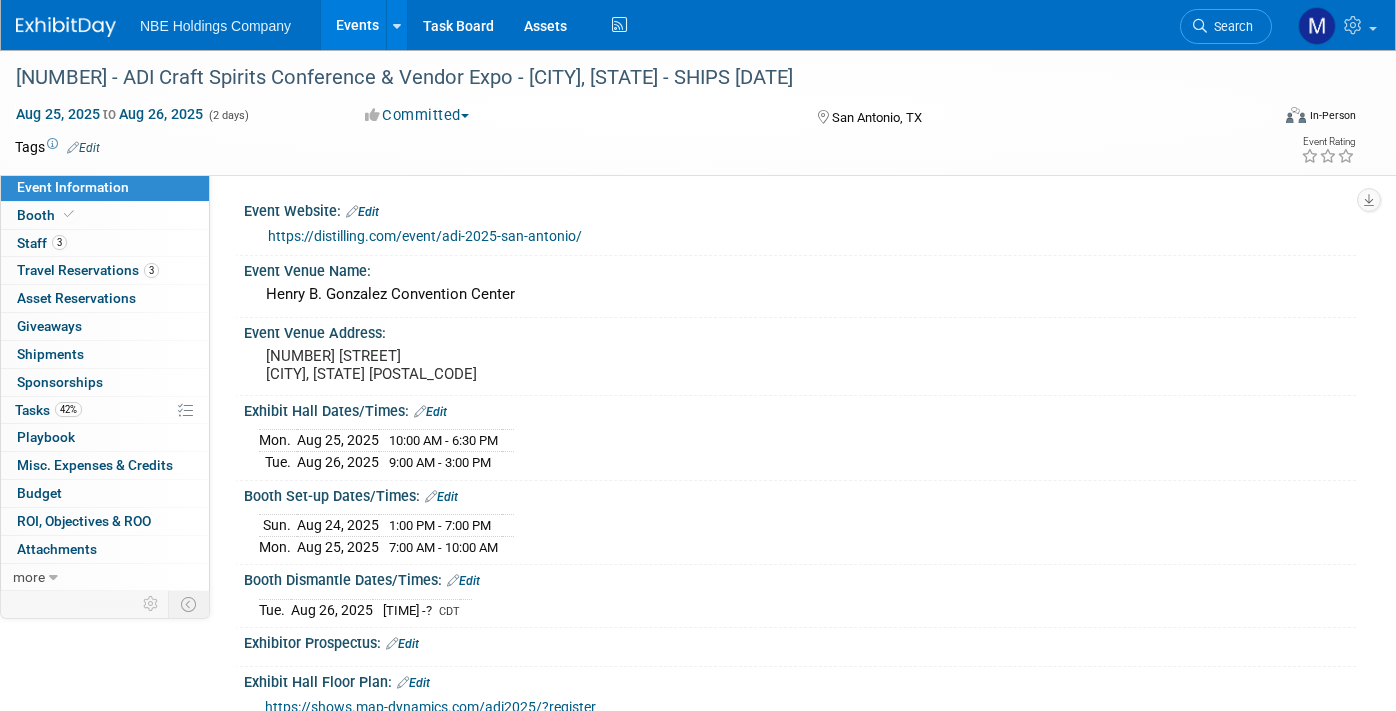 scroll, scrollTop: 0, scrollLeft: 0, axis: both 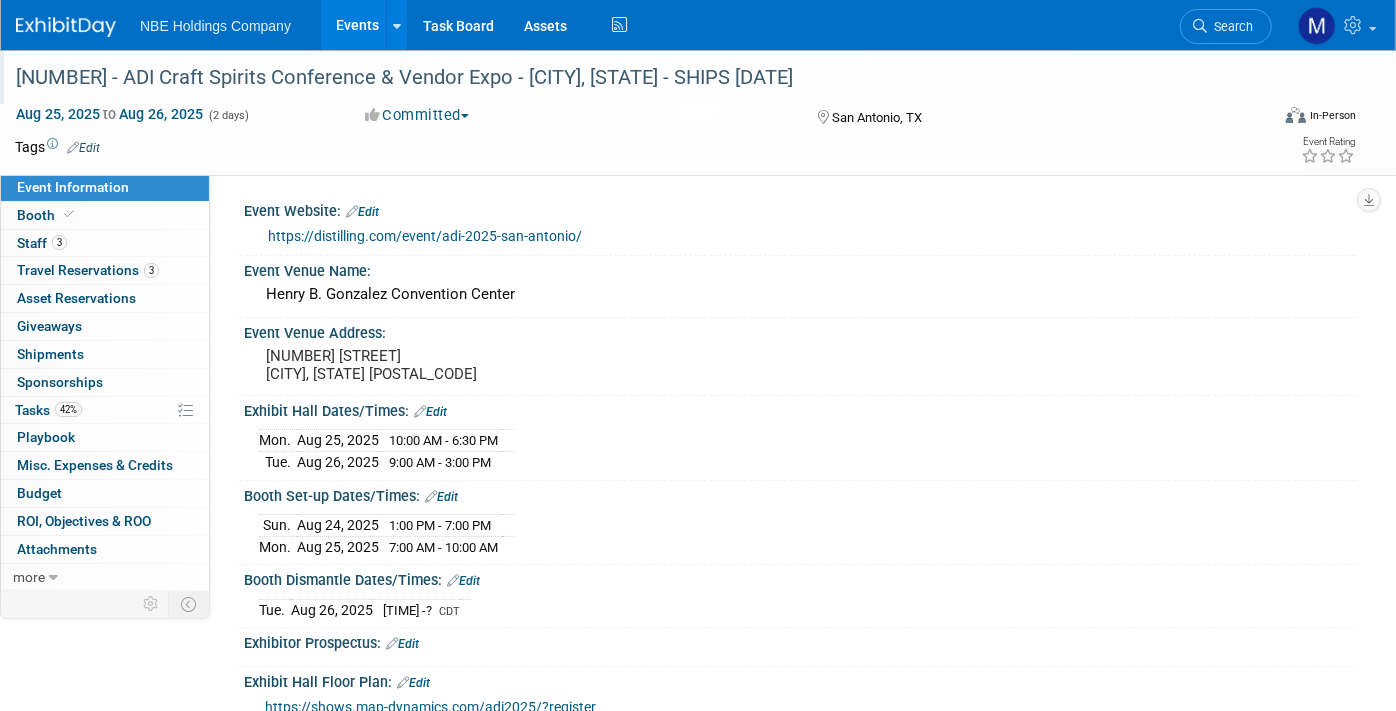 click on "[NUMBER] - ADI Craft Spirits Conference & Vendor Expo - [CITY], [STATE] - SHIPS [DATE]" at bounding box center [625, 78] 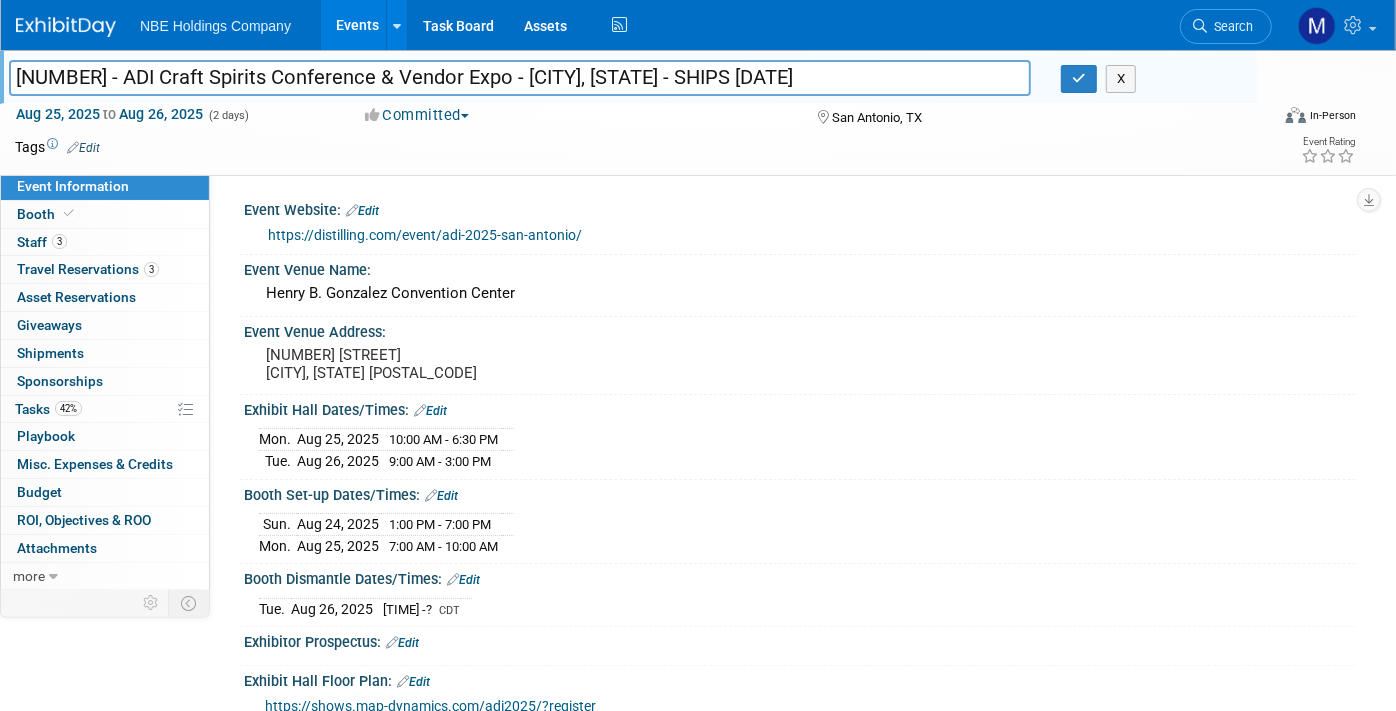 drag, startPoint x: 820, startPoint y: 80, endPoint x: 714, endPoint y: 85, distance: 106.11786 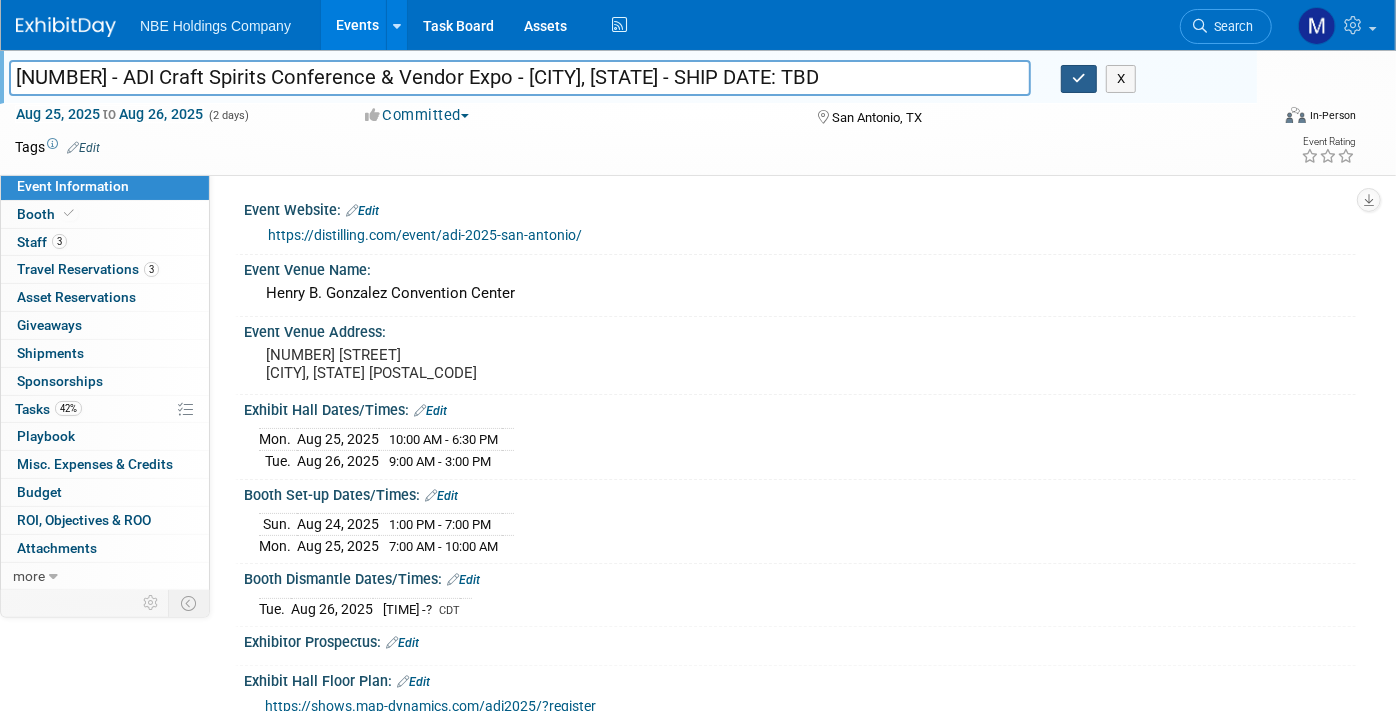 type on "[NUMBER] - ADI Craft Spirits Conference & Vendor Expo - [CITY], [STATE] - SHIP DATE: TBD" 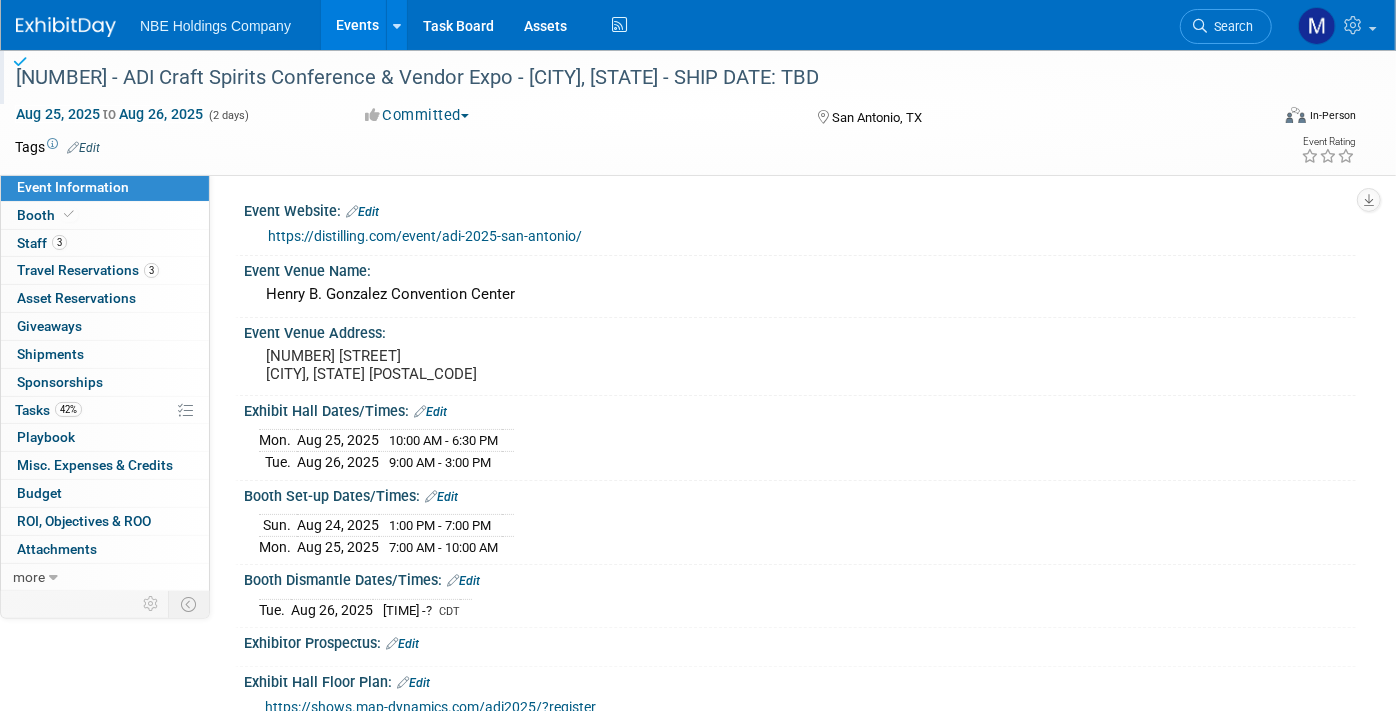 click on "Events" at bounding box center (357, 25) 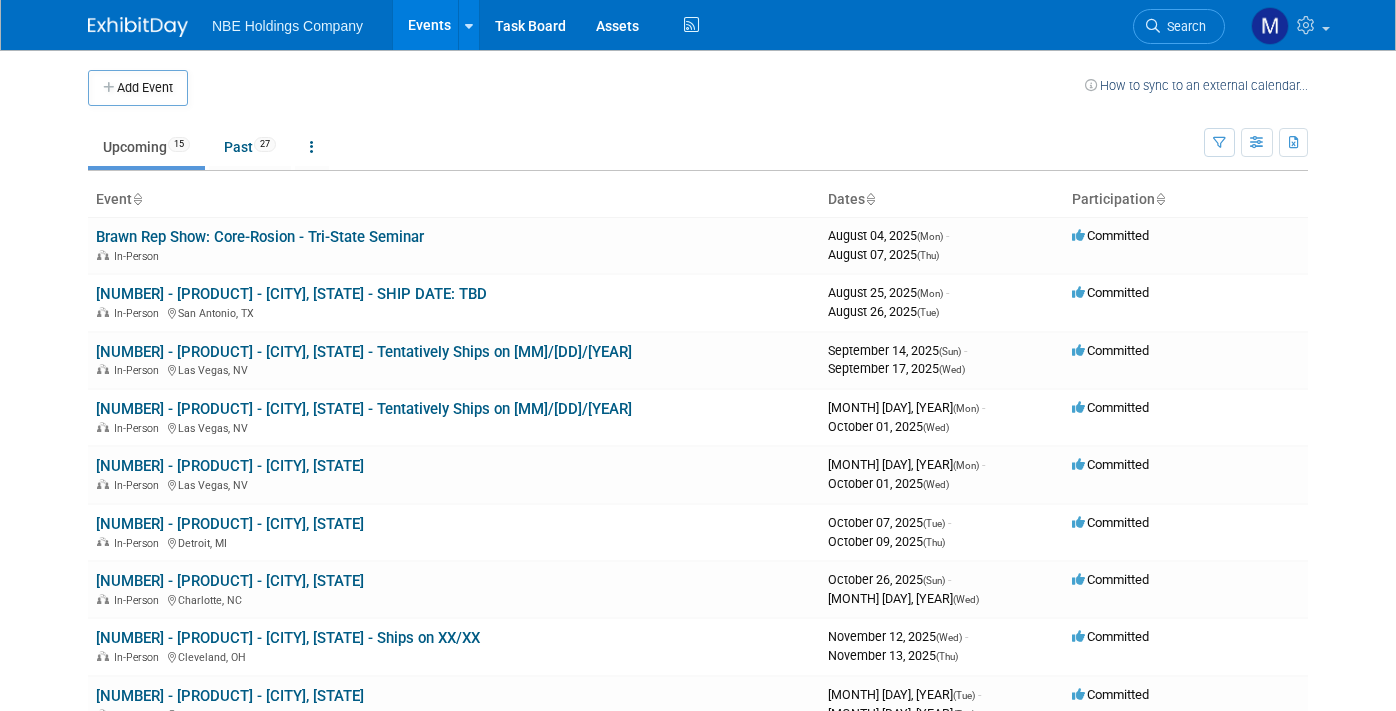 scroll, scrollTop: 0, scrollLeft: 0, axis: both 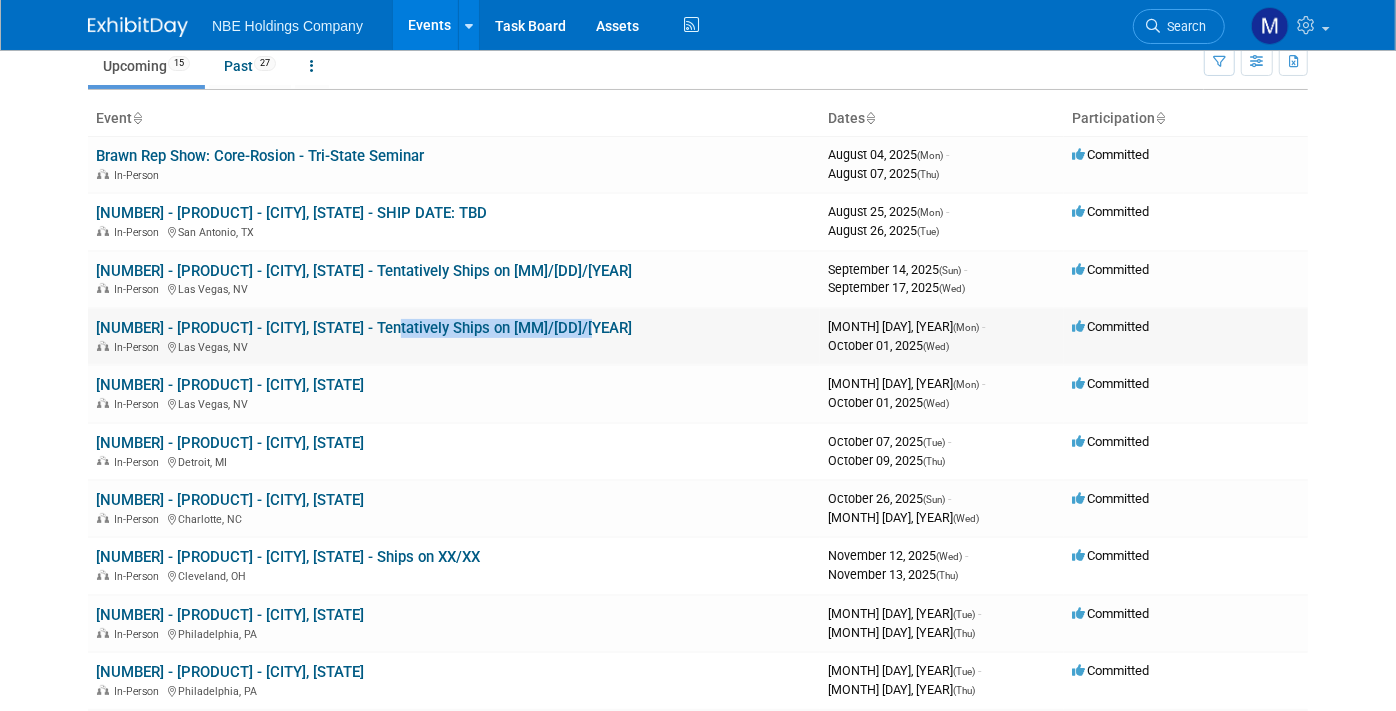 drag, startPoint x: 631, startPoint y: 322, endPoint x: 385, endPoint y: 331, distance: 246.16458 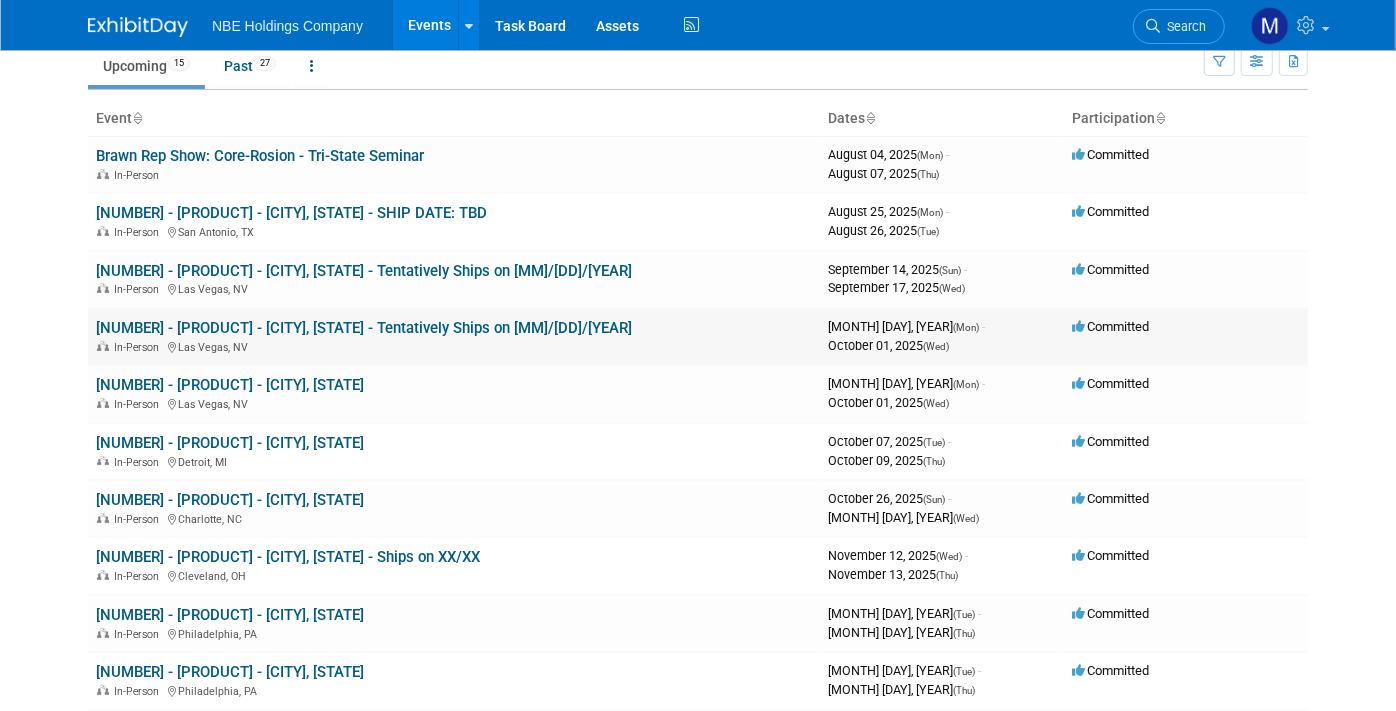 click on "In-Person
Las Vegas, NV" at bounding box center (454, 346) 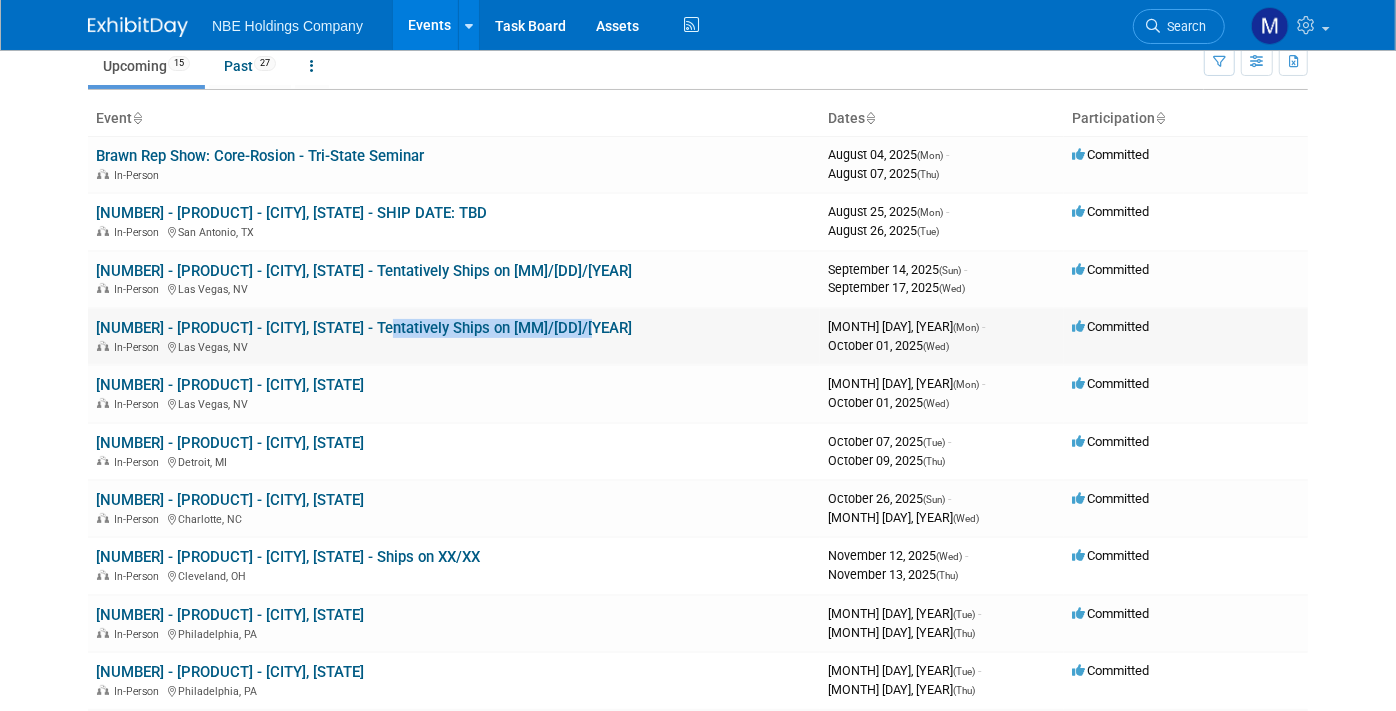 drag, startPoint x: 651, startPoint y: 332, endPoint x: 380, endPoint y: 325, distance: 271.0904 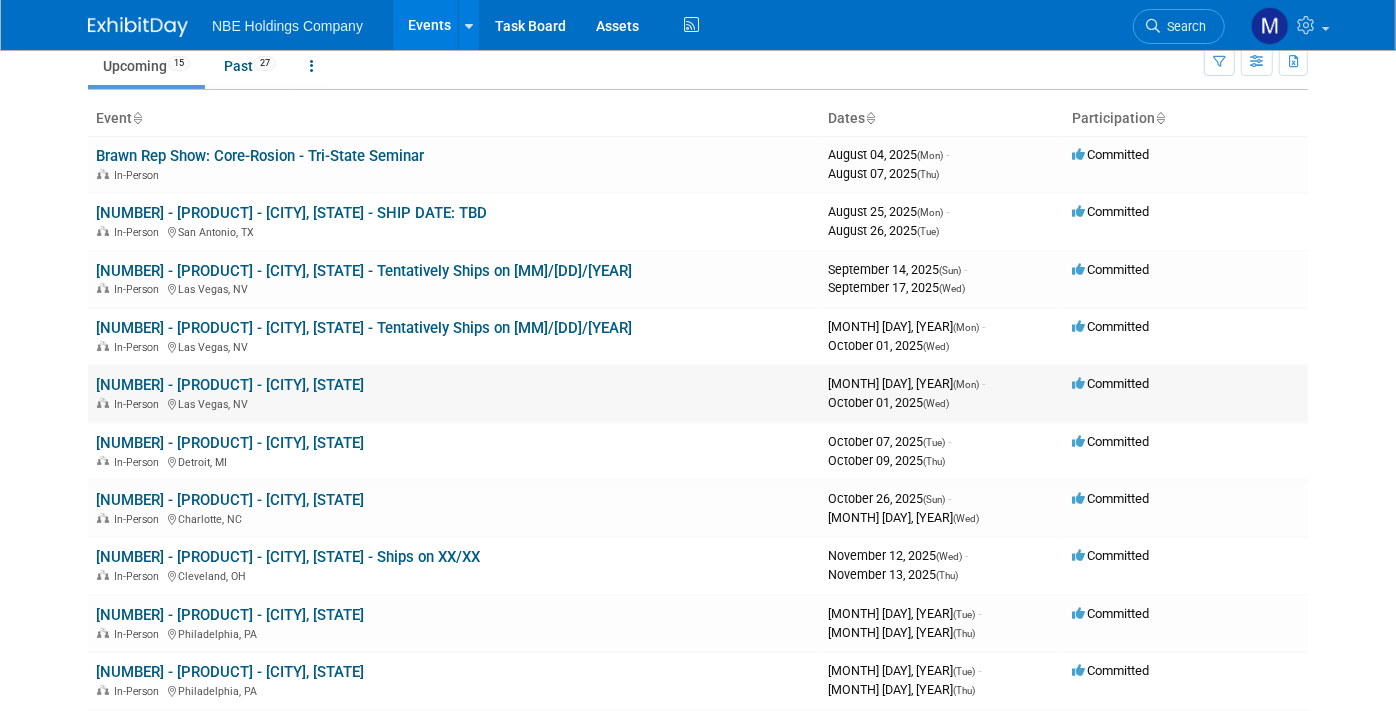 click on "25-BRN-0313 - PACK Expo - Las Vegas, NV
In-Person
Las Vegas, NV" at bounding box center (454, 393) 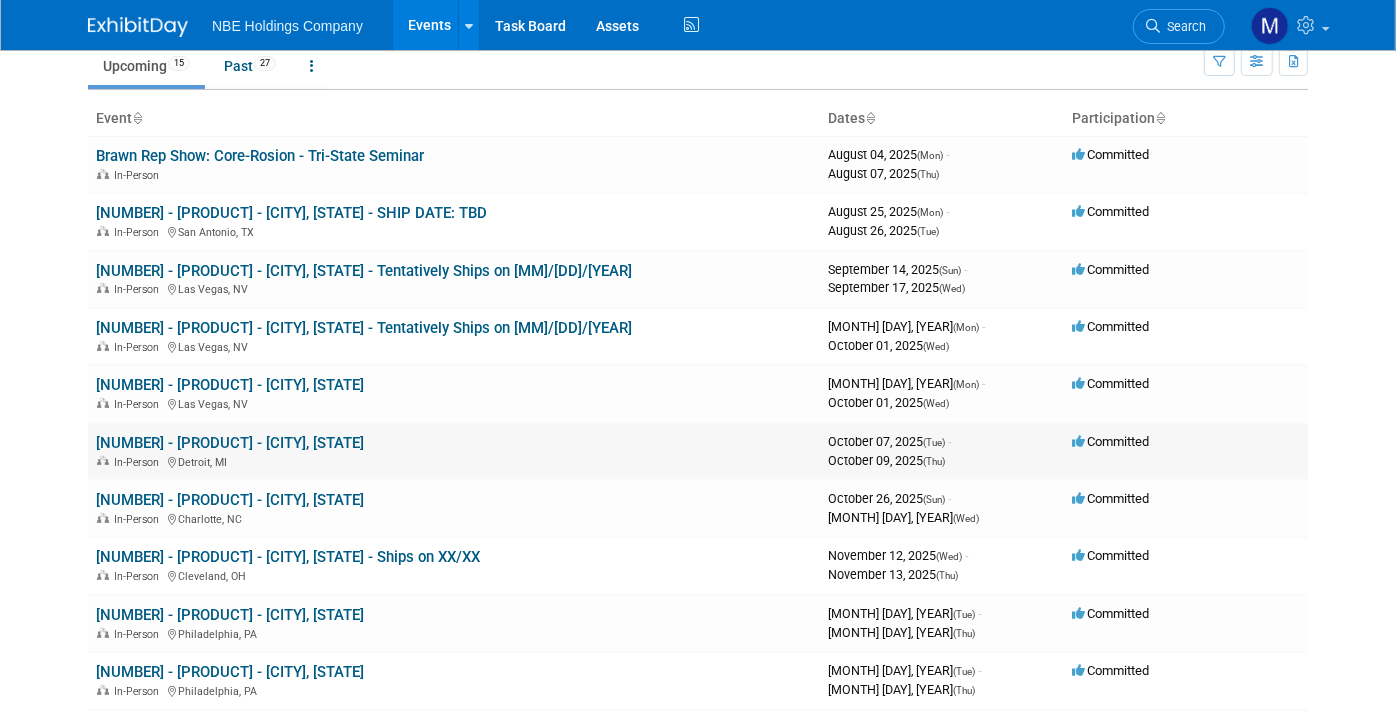 click on "[EVENT_ID] - The Battery Show North America - [CITY], [STATE]" at bounding box center (230, 443) 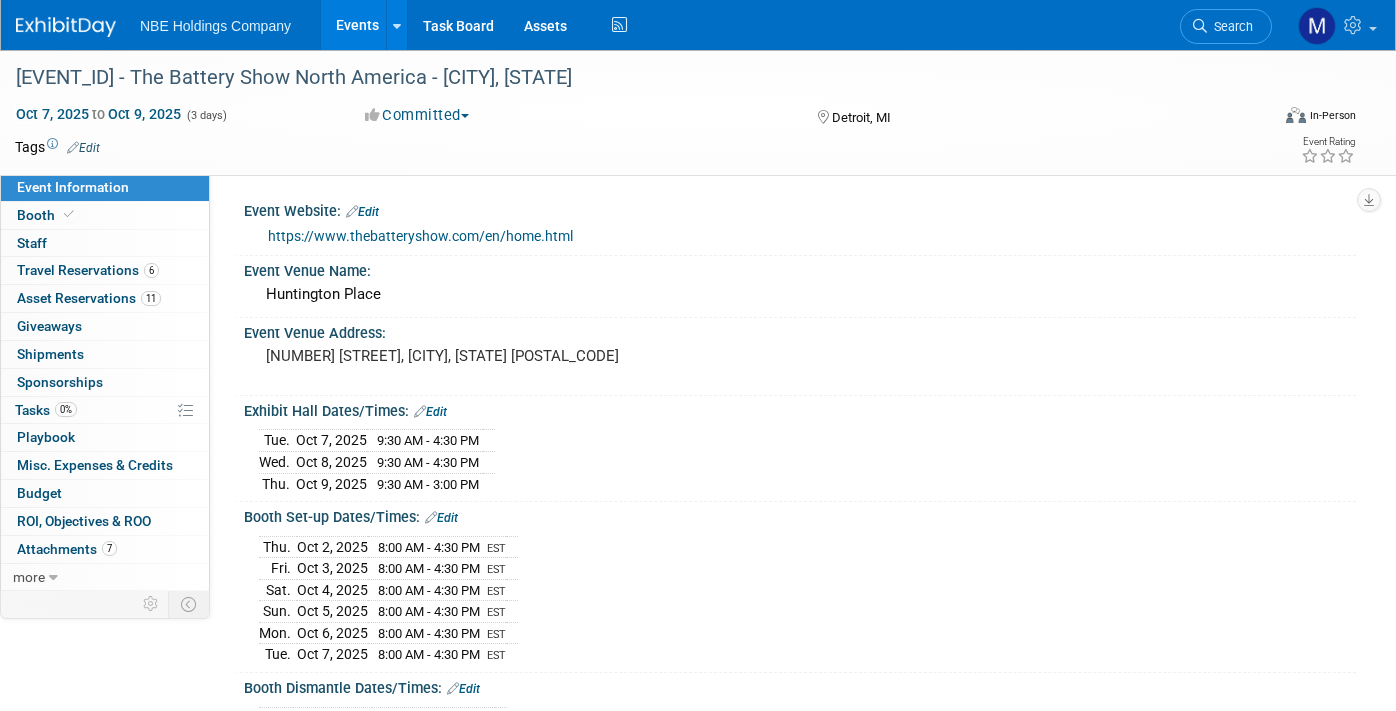 scroll, scrollTop: 0, scrollLeft: 0, axis: both 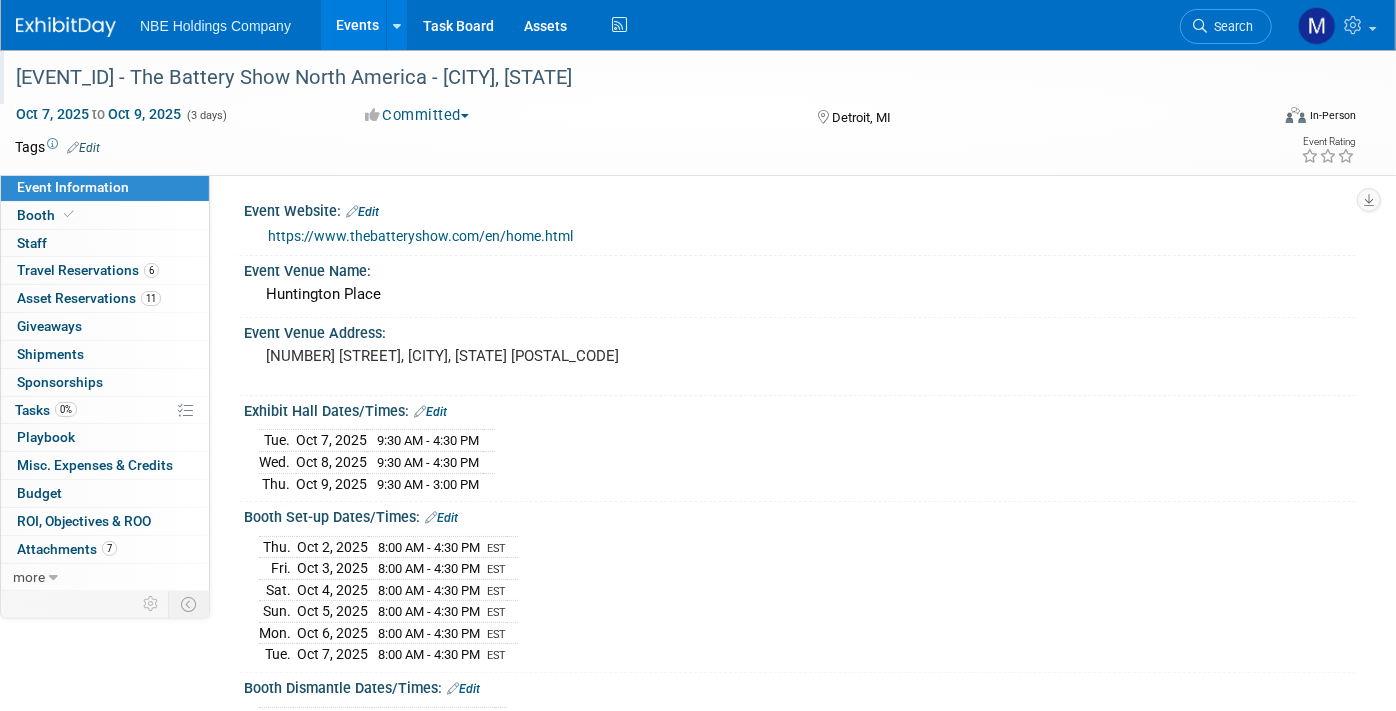 click on "[EVENT_ID] - The Battery Show North America - [CITY], [STATE]" at bounding box center [625, 78] 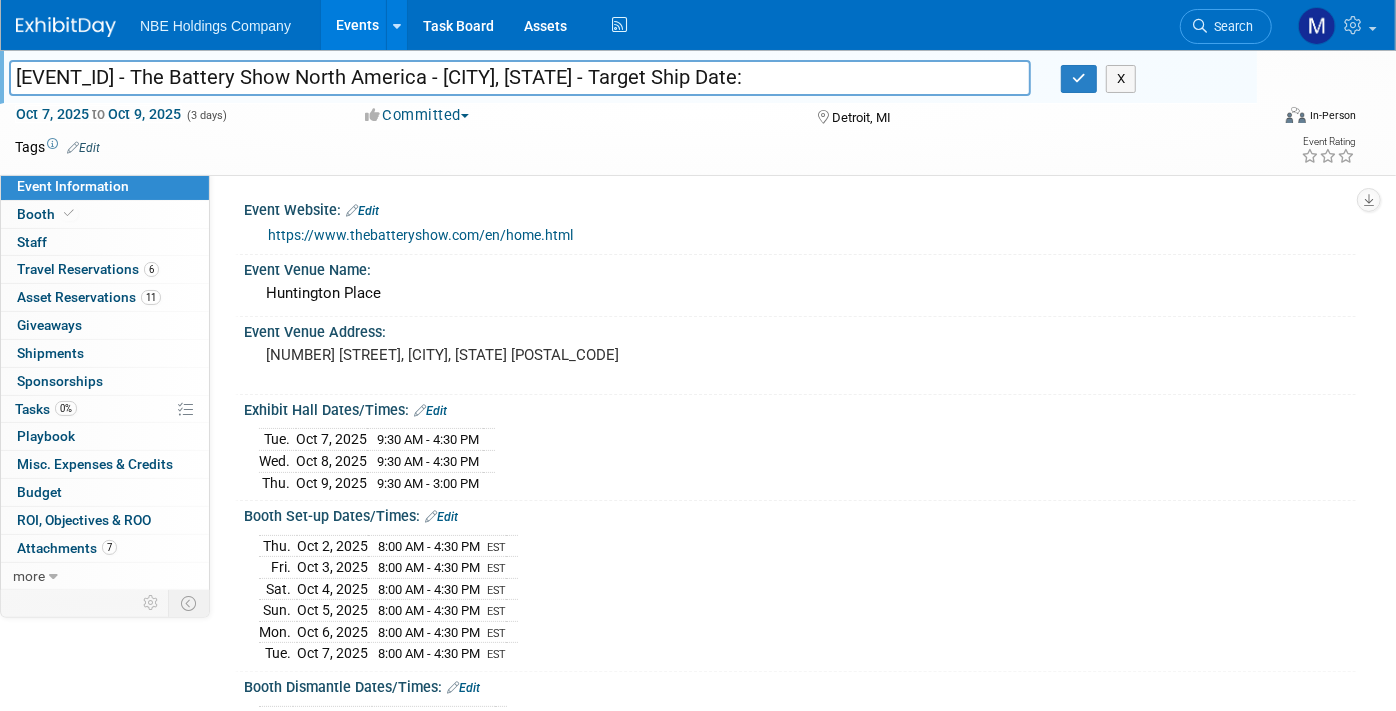 drag, startPoint x: 762, startPoint y: 83, endPoint x: 553, endPoint y: 91, distance: 209.15306 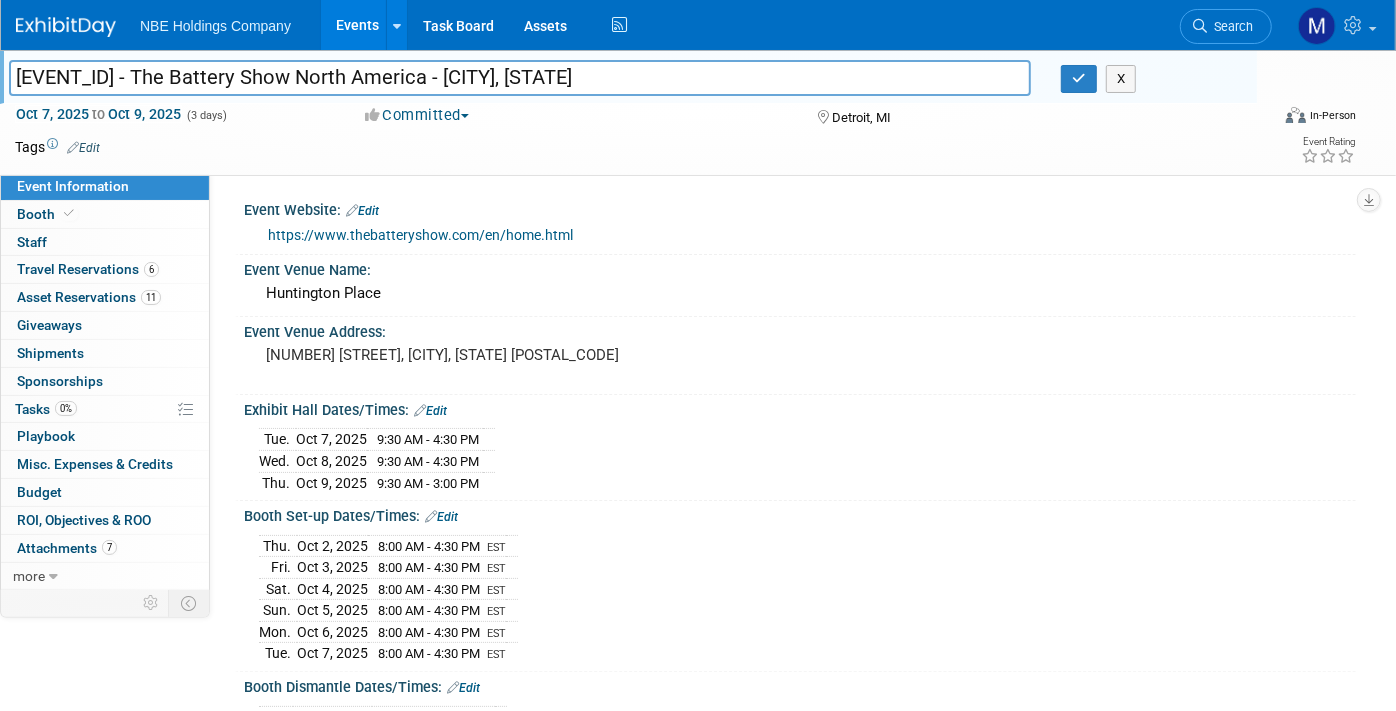 type on "[EVENT_ID] - The Battery Show North America - [CITY], [STATE]" 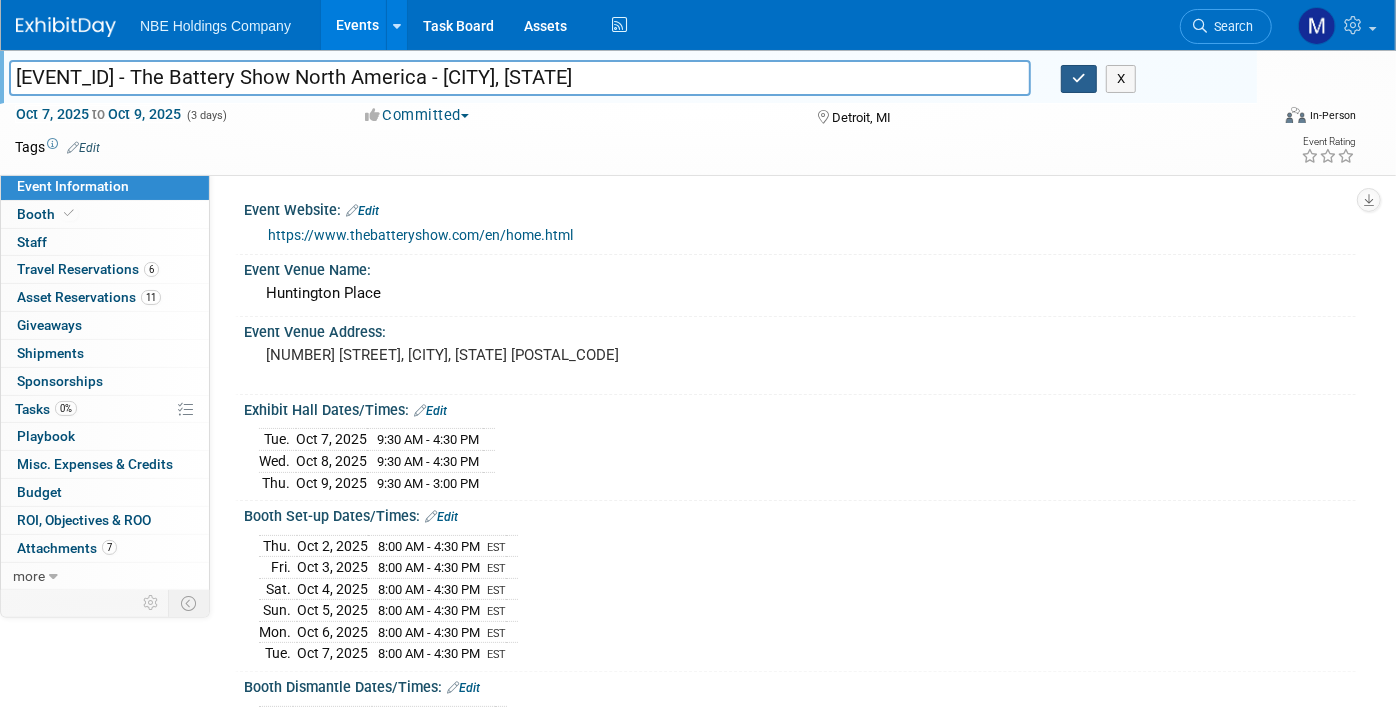click at bounding box center [1079, 78] 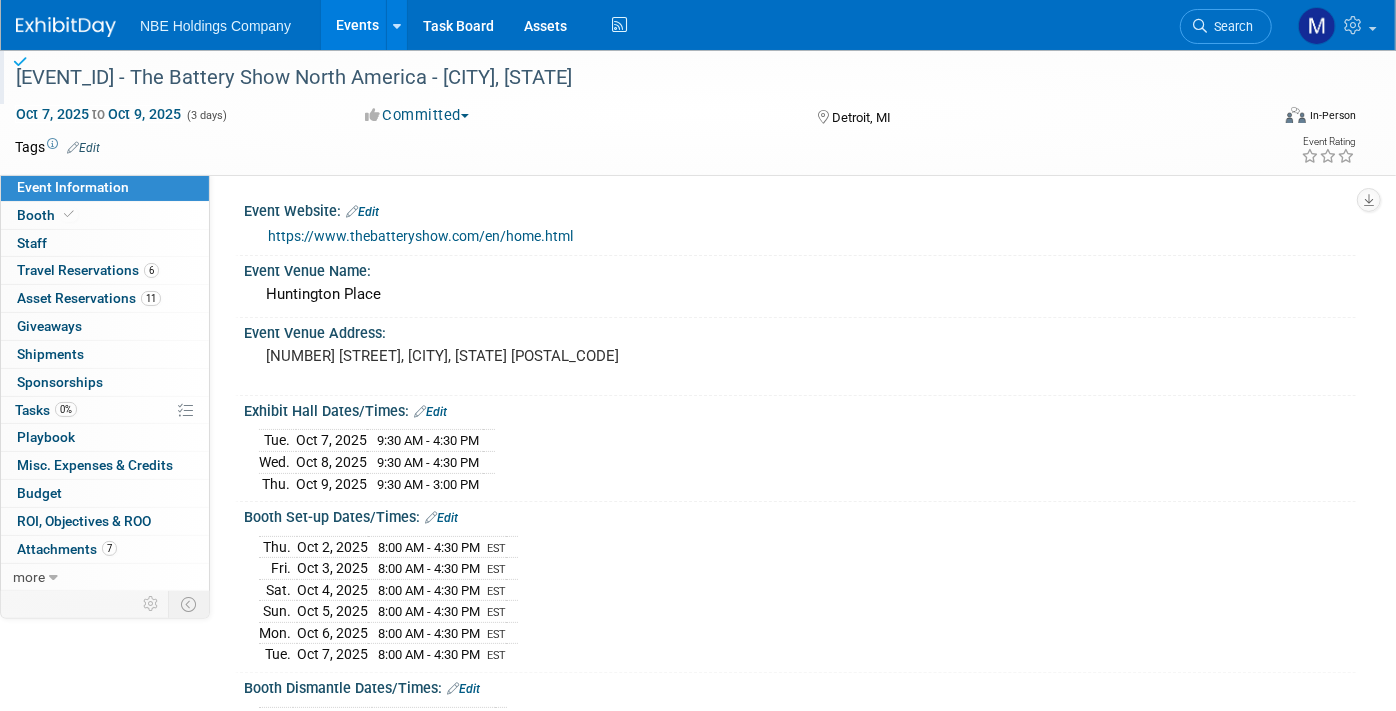 click on "Events" at bounding box center [357, 25] 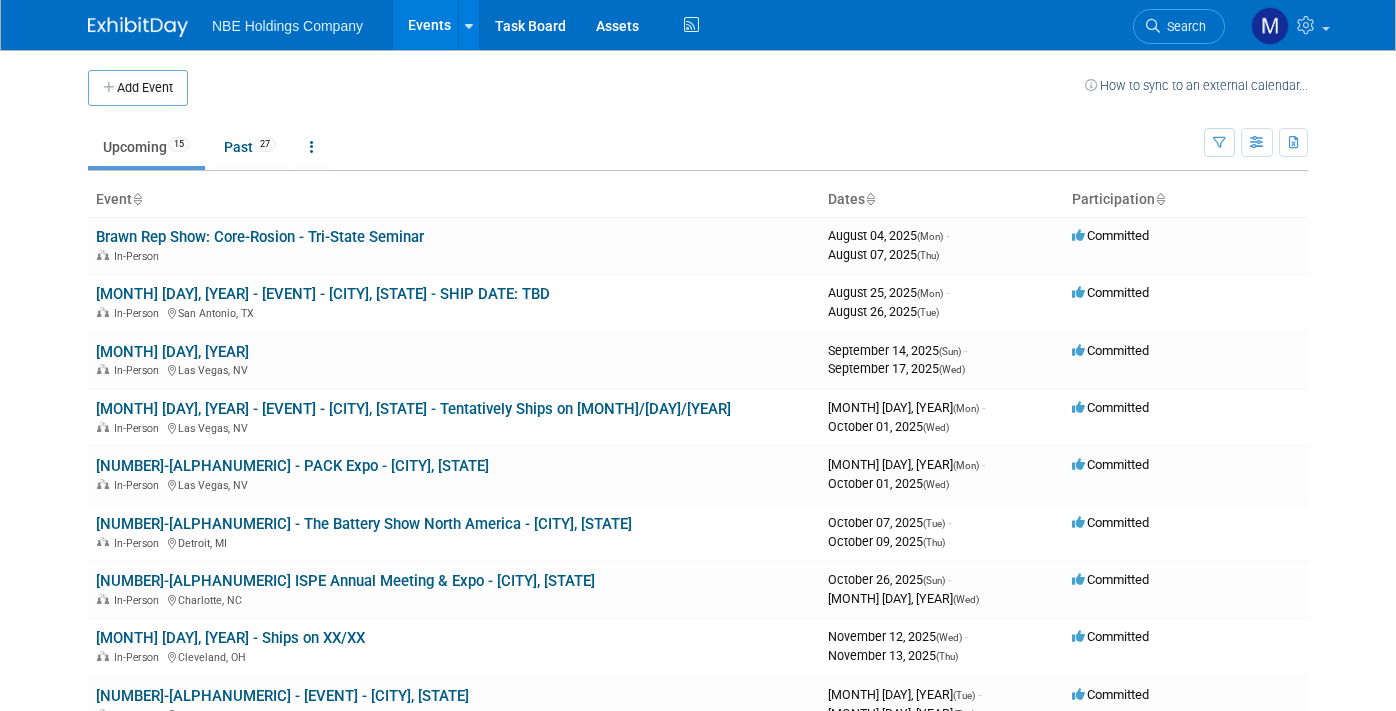 scroll, scrollTop: 0, scrollLeft: 0, axis: both 